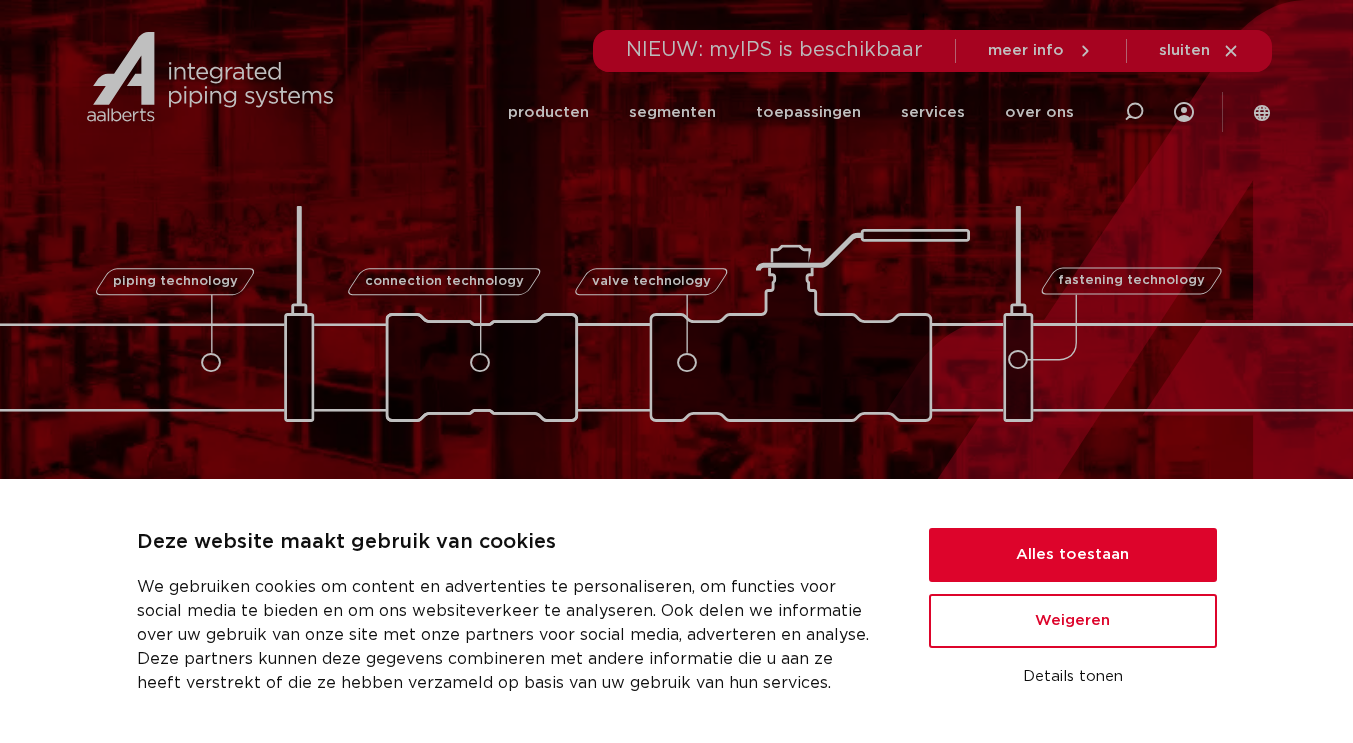 scroll, scrollTop: 0, scrollLeft: 0, axis: both 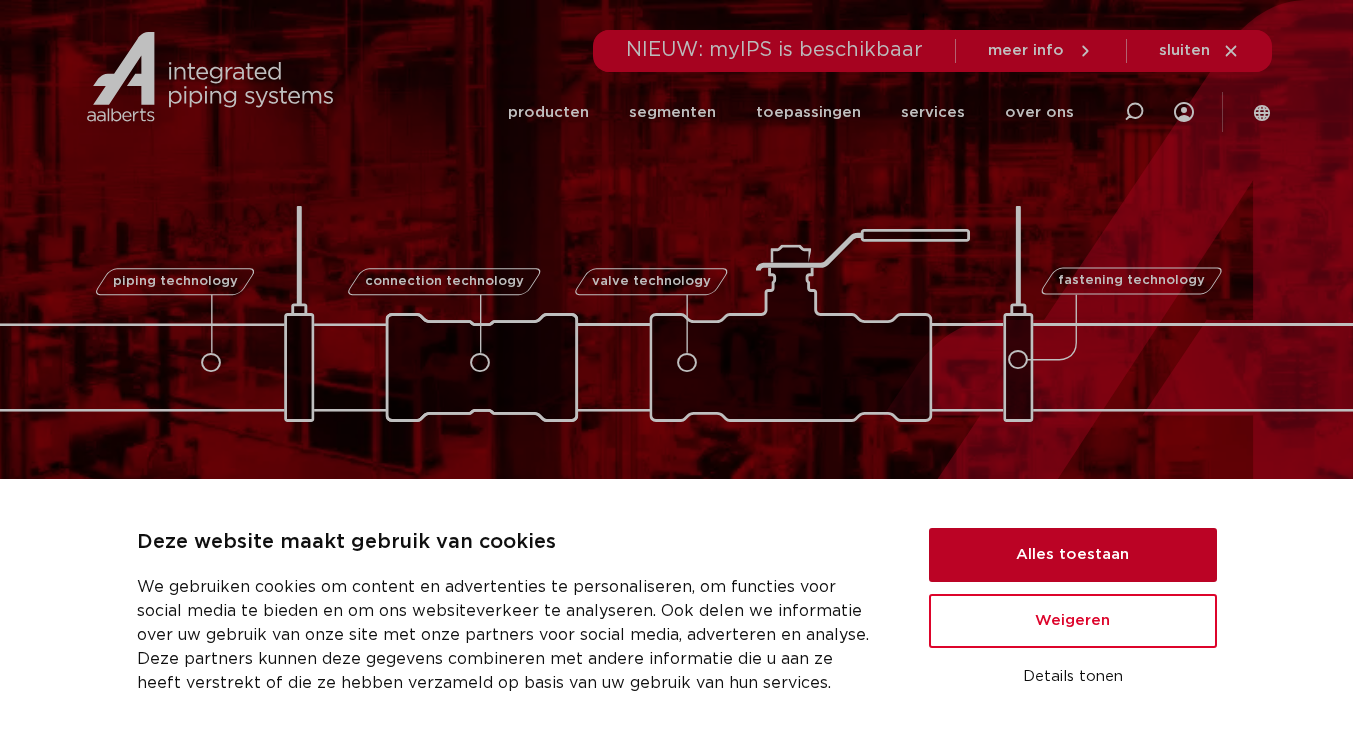 click on "Alles toestaan" at bounding box center (1073, 555) 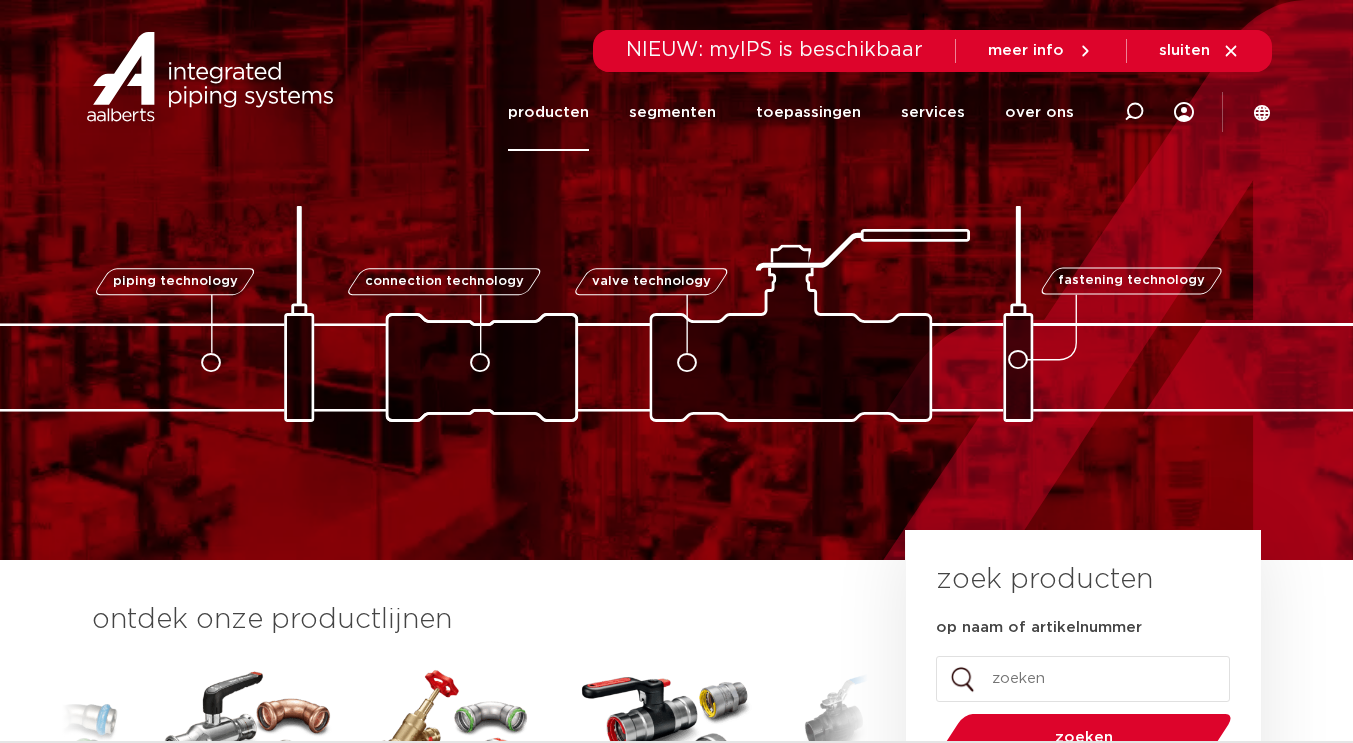 click on "producten" 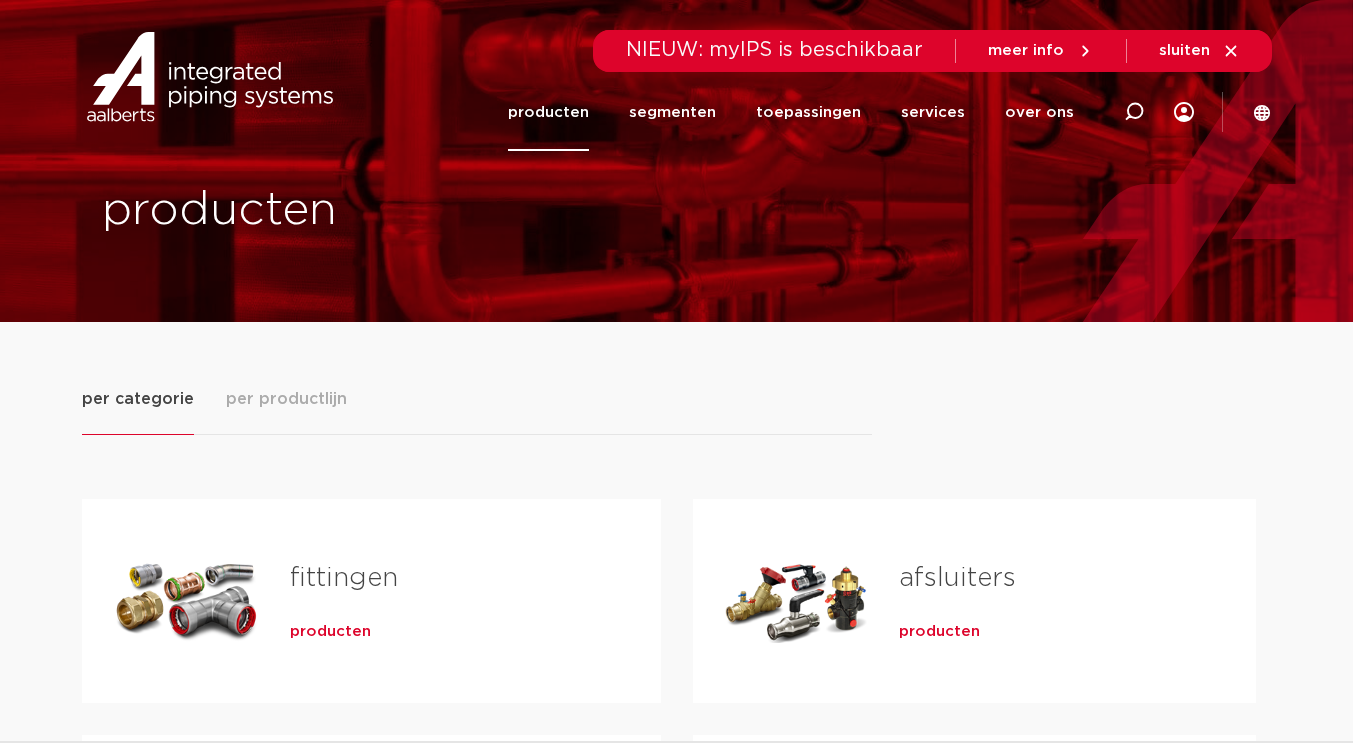 scroll, scrollTop: 0, scrollLeft: 0, axis: both 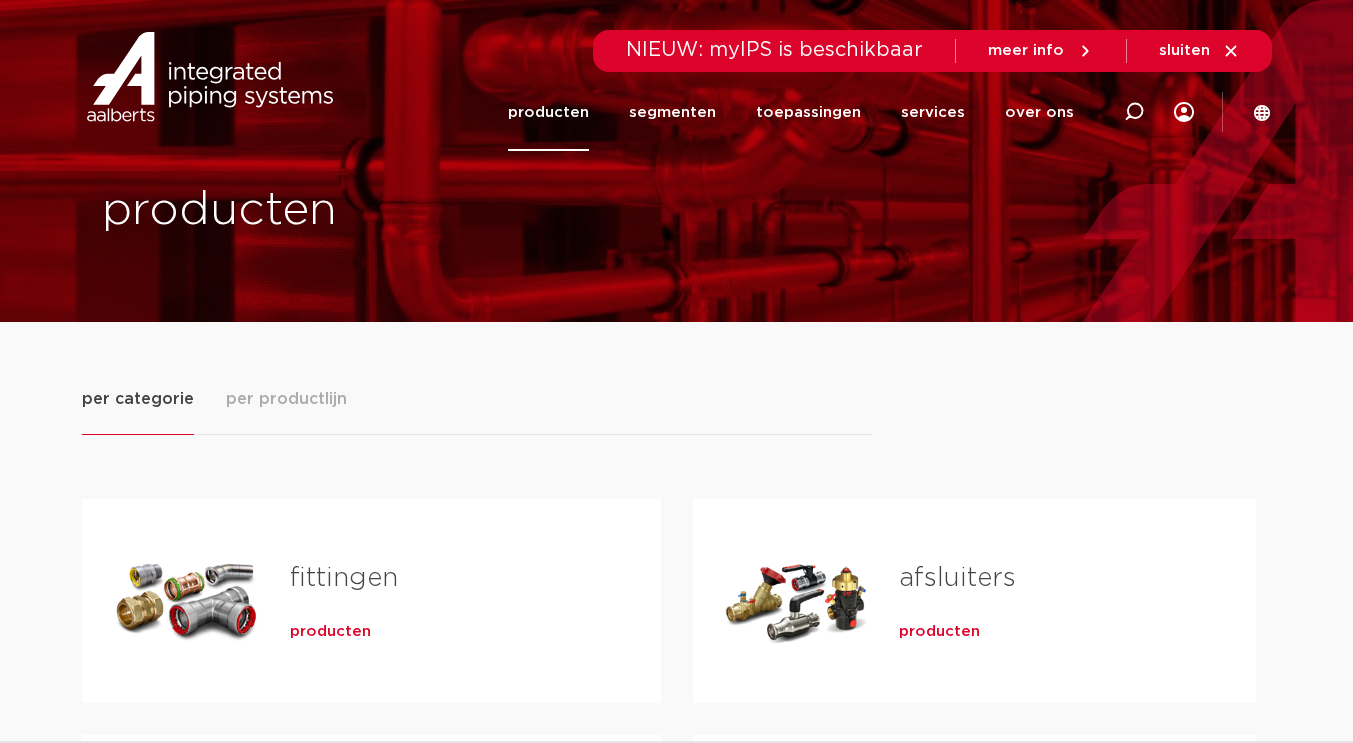 click on "fittingen" at bounding box center [344, 578] 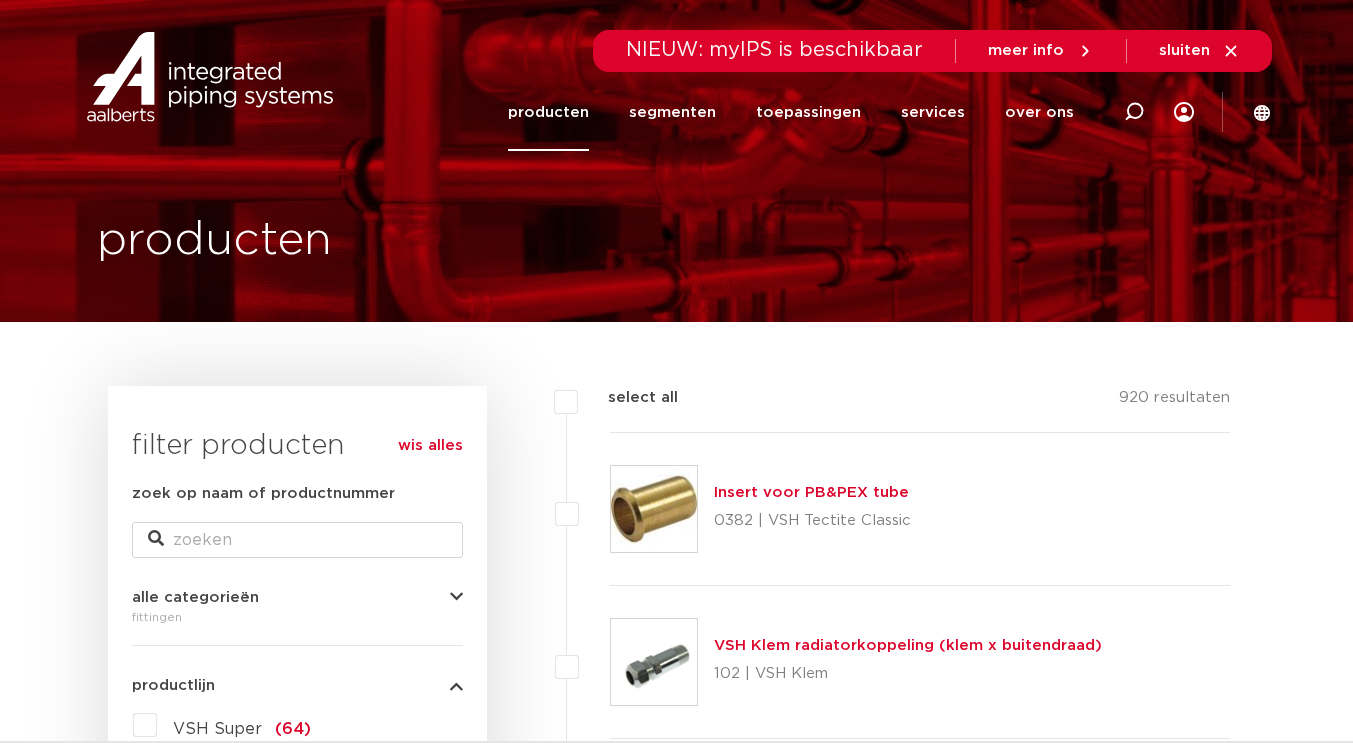 scroll, scrollTop: 0, scrollLeft: 0, axis: both 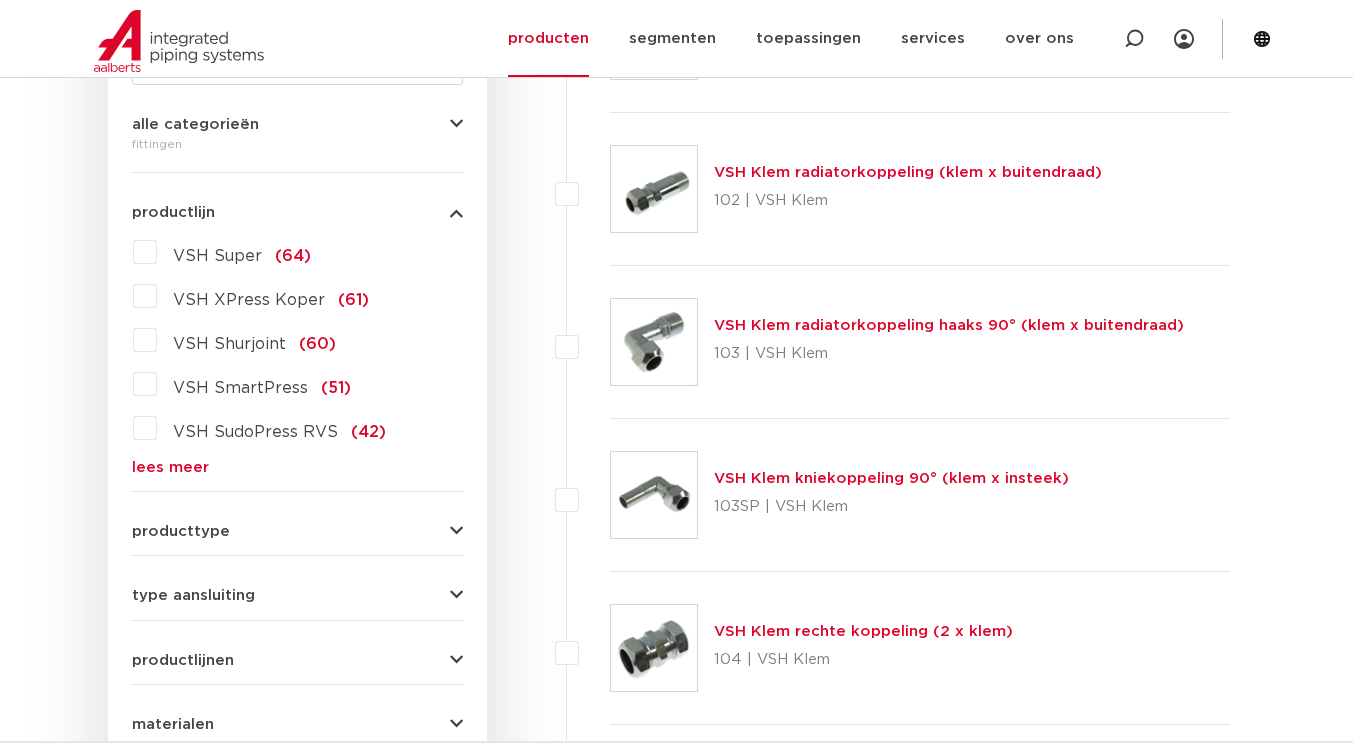 click on "producttype" at bounding box center [297, 531] 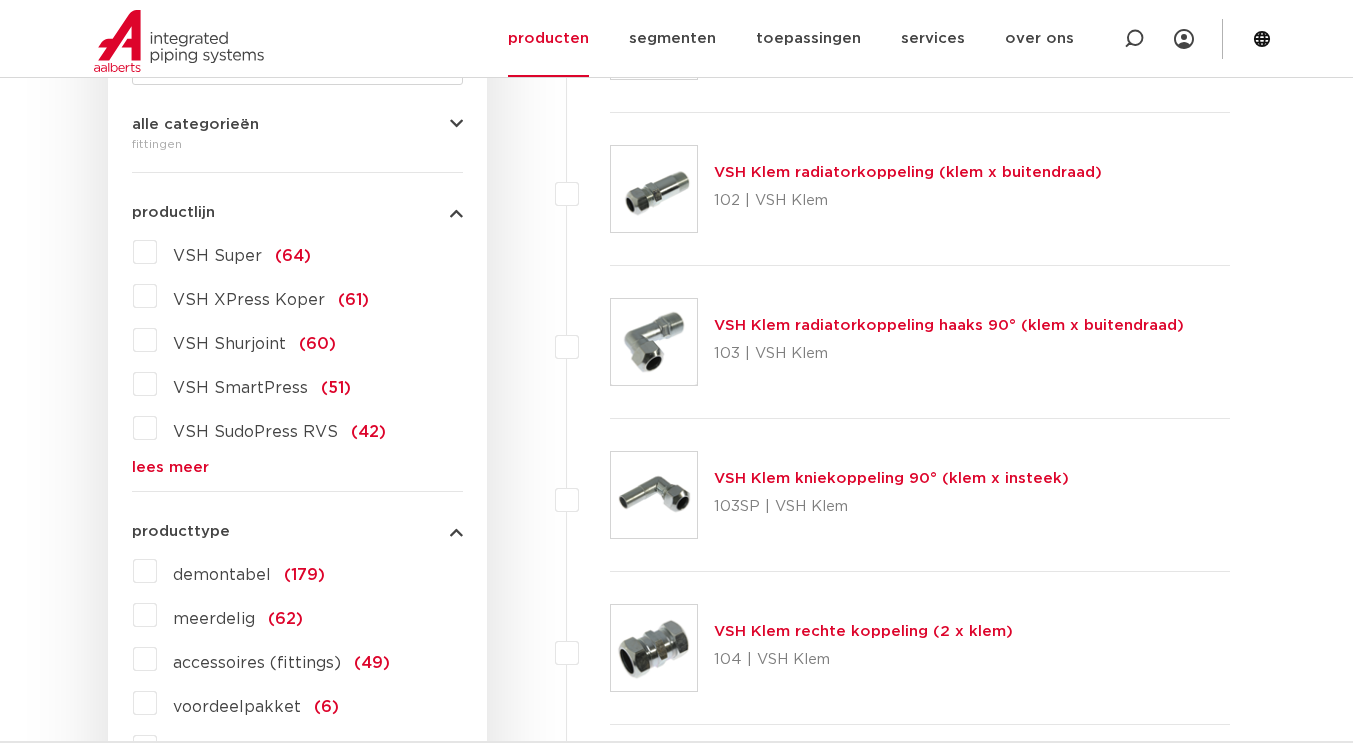 click on "producttype" at bounding box center (297, 531) 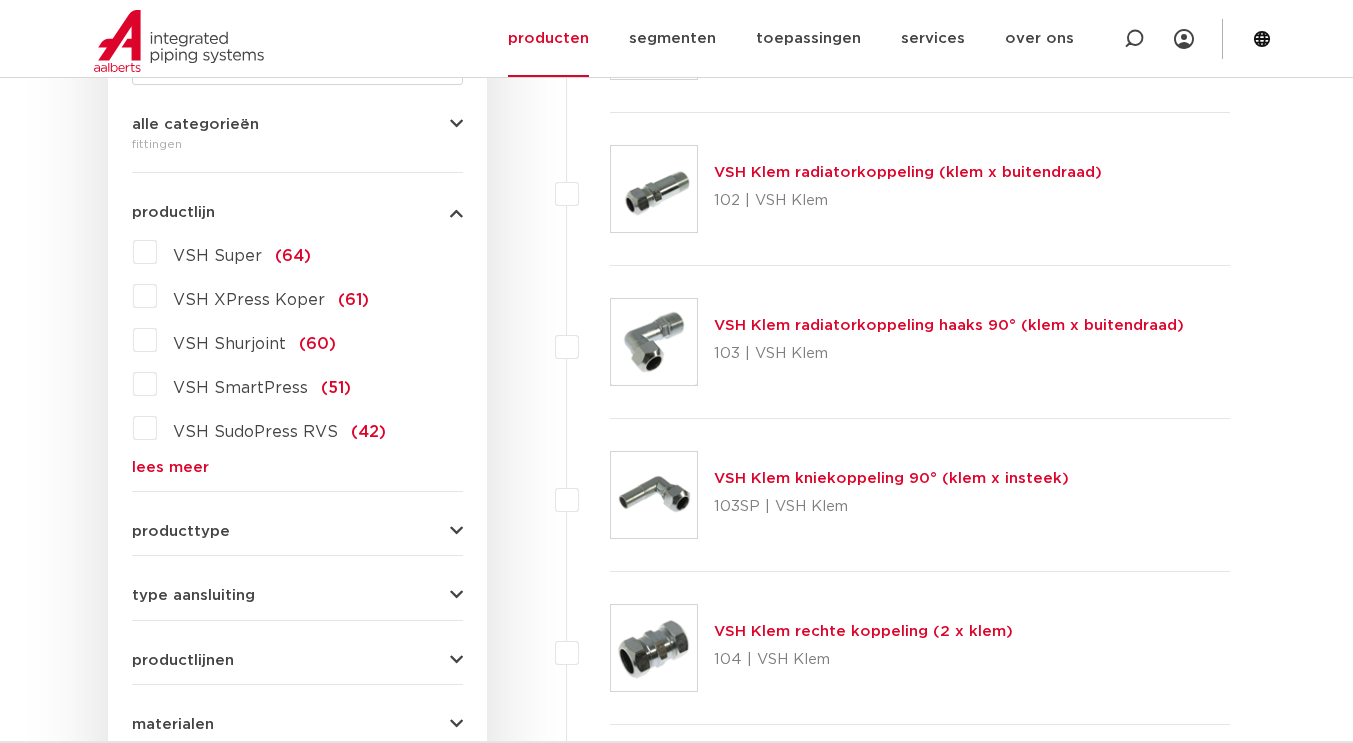 click on "lees meer" at bounding box center (297, 467) 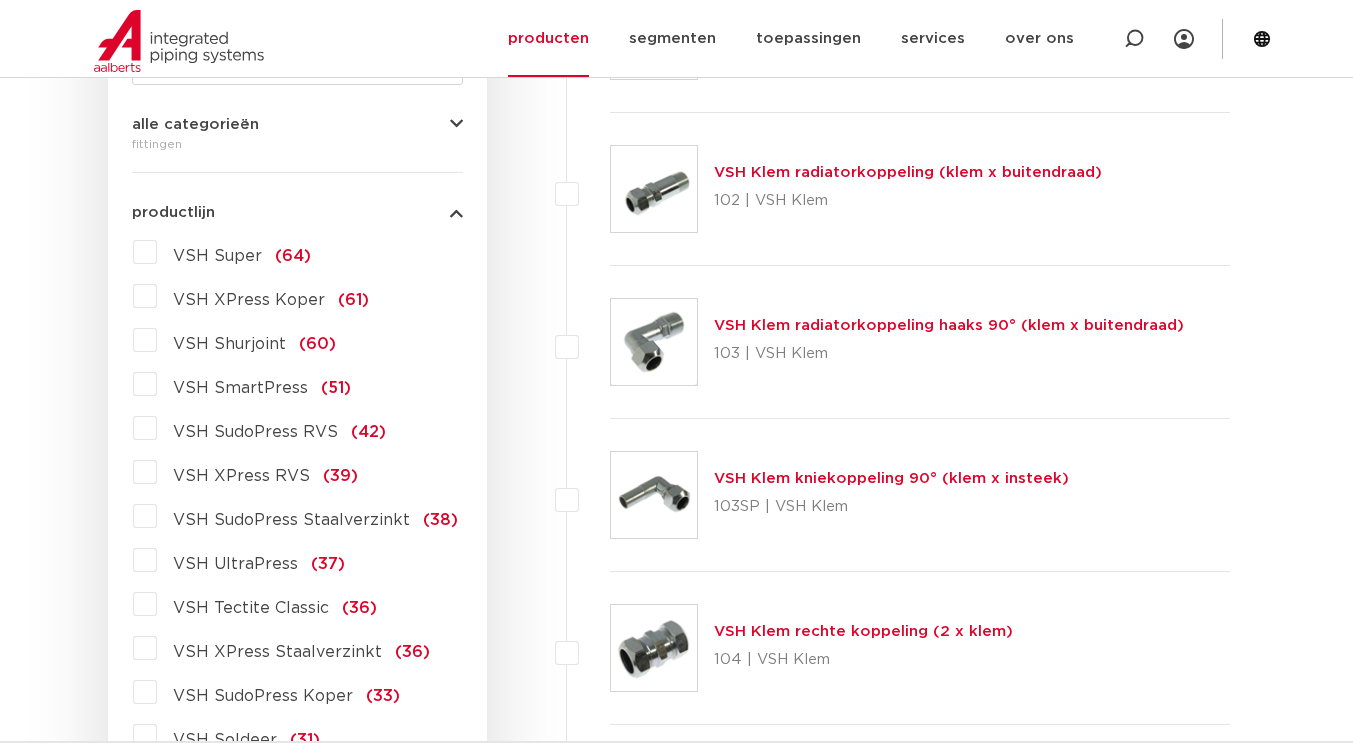 click on "VSH XPress RVS" at bounding box center (241, 476) 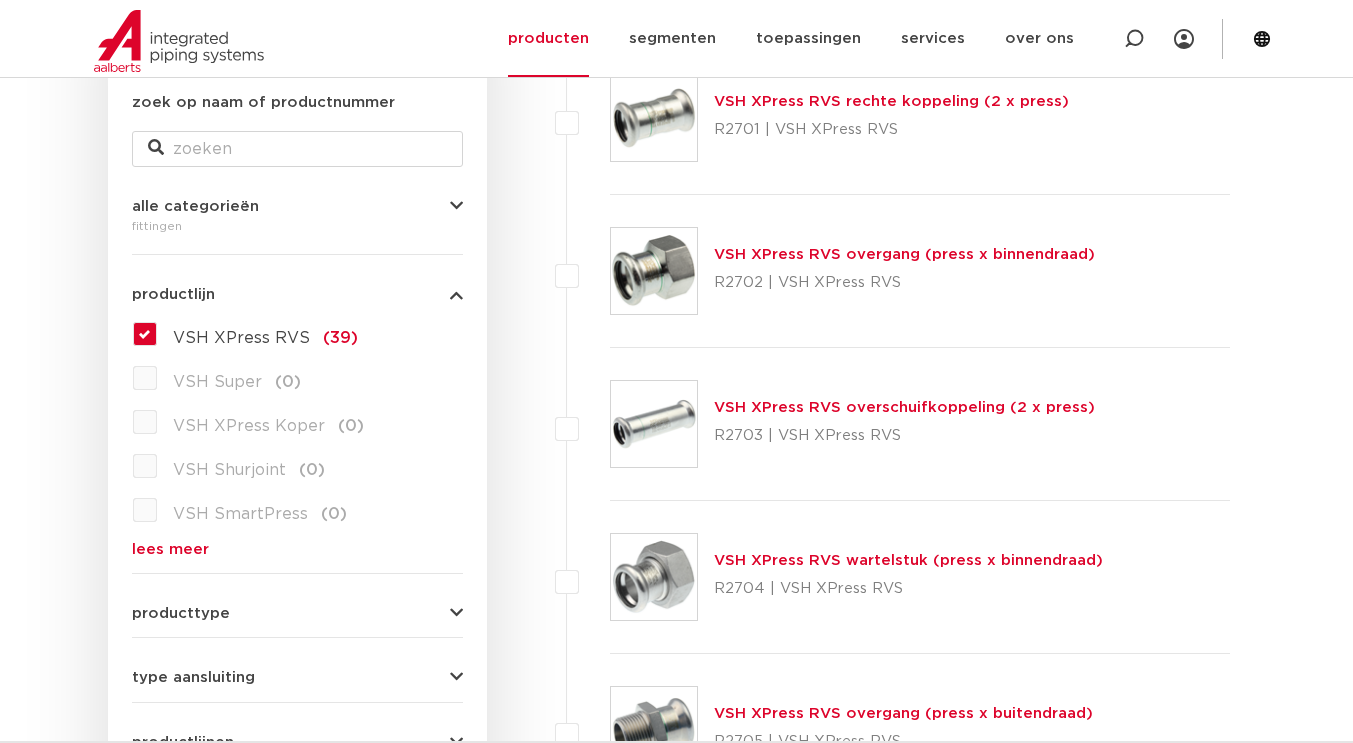 scroll, scrollTop: 0, scrollLeft: 0, axis: both 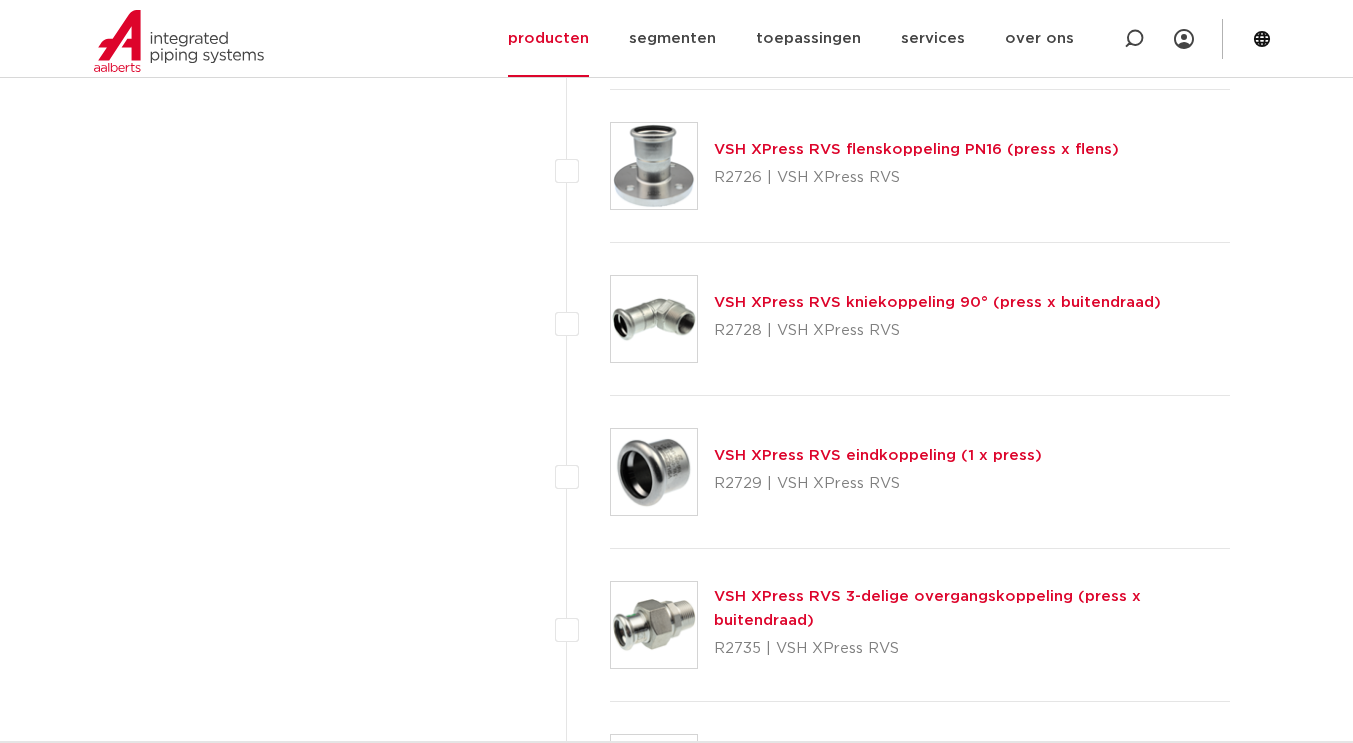 click on "VSH XPress RVS kniekoppeling 90° (press x buitendraad)" at bounding box center [937, 302] 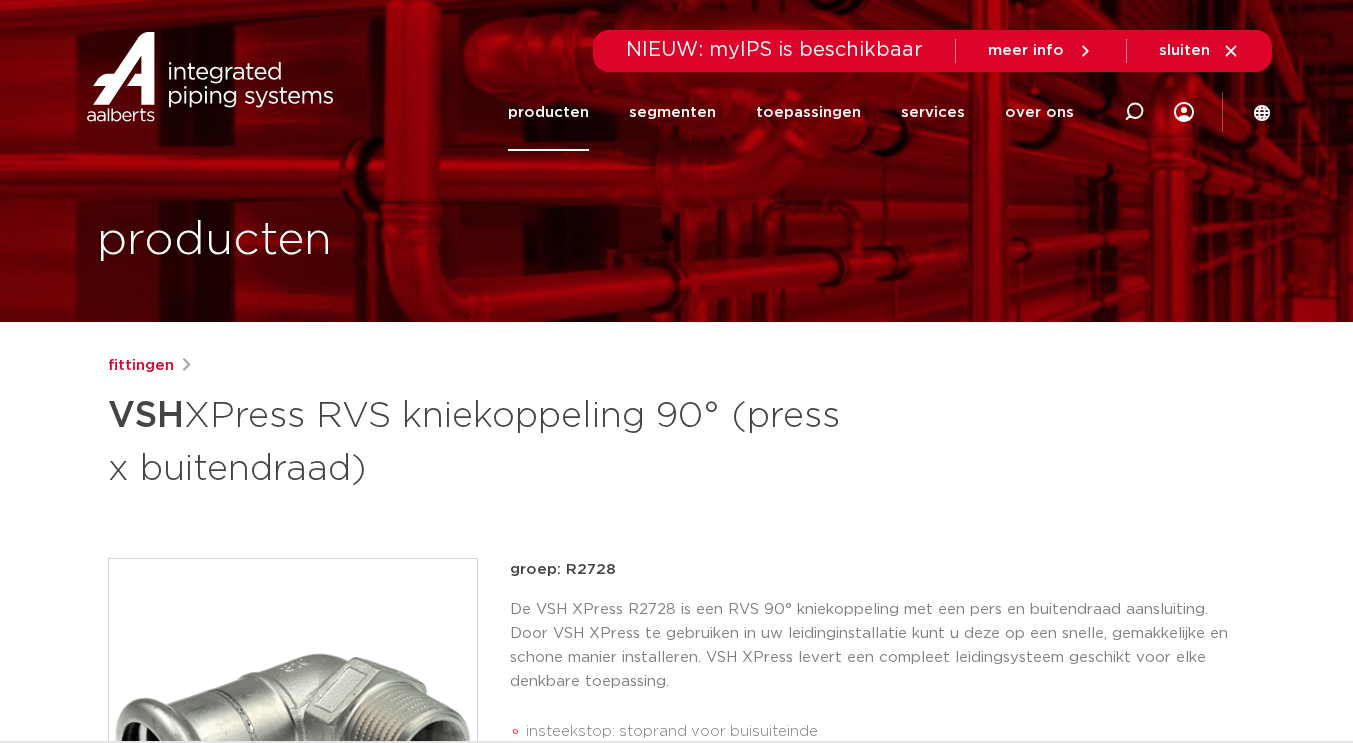 scroll, scrollTop: 0, scrollLeft: 0, axis: both 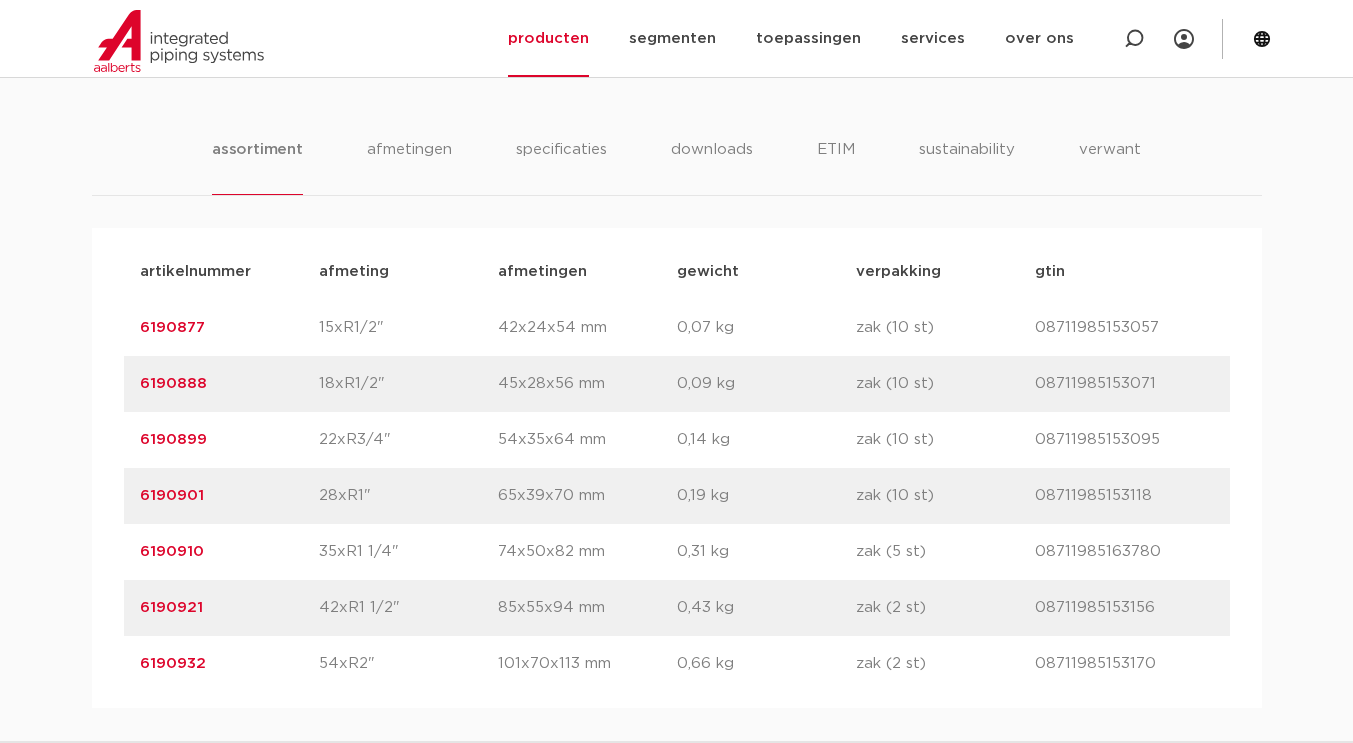 click on "6190899" at bounding box center [173, 439] 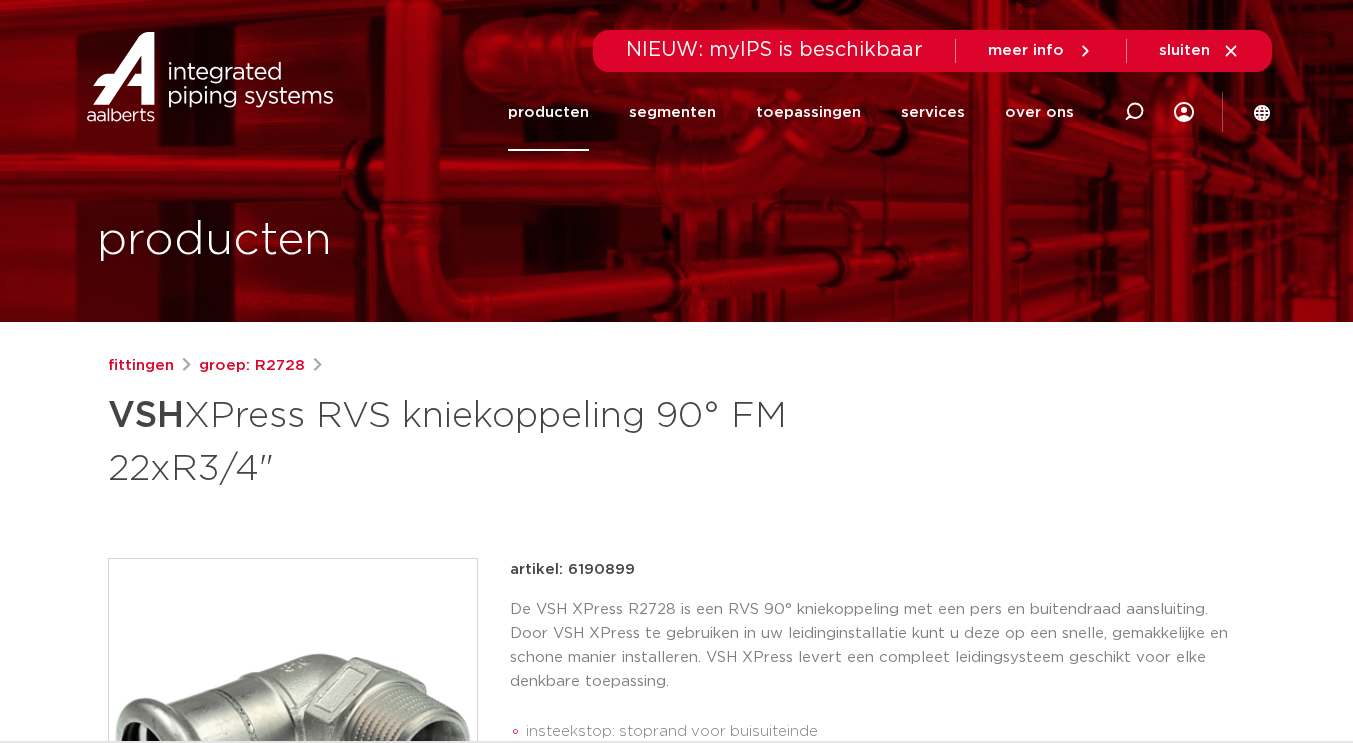 scroll, scrollTop: 0, scrollLeft: 0, axis: both 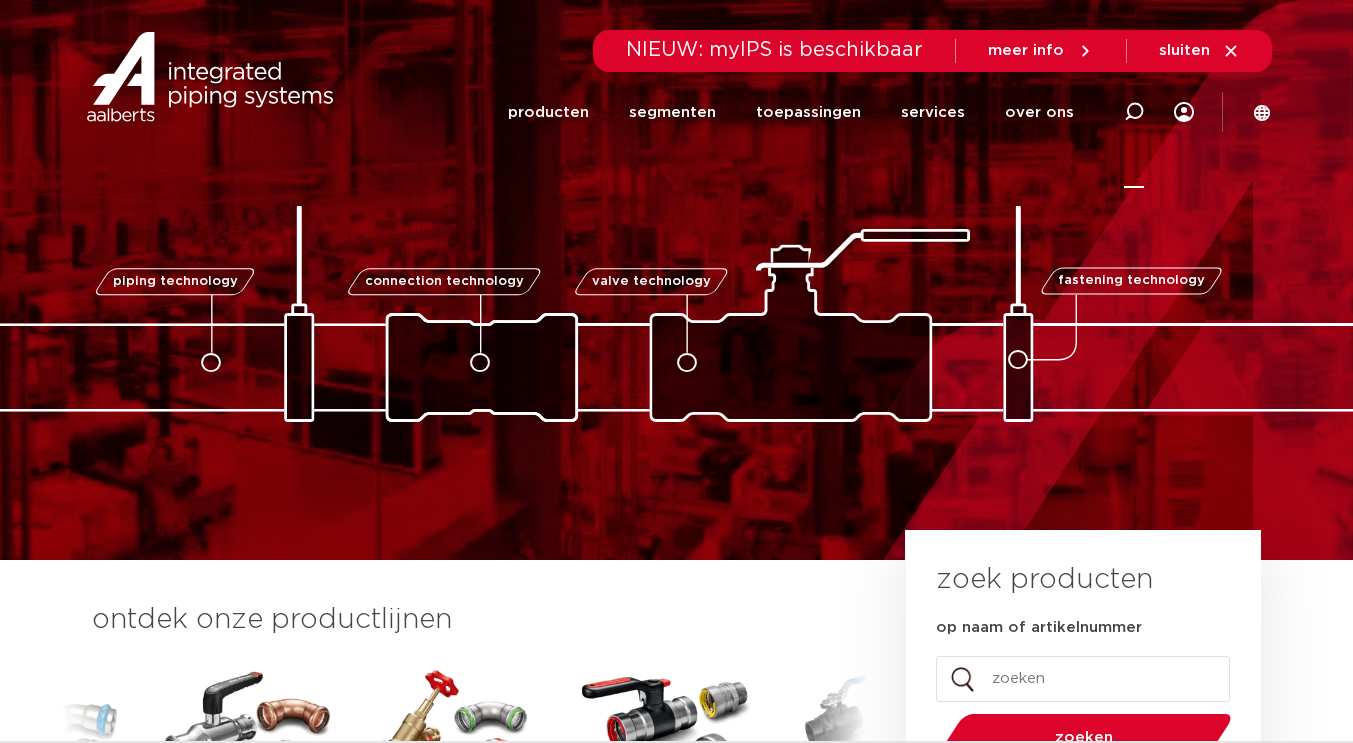 click 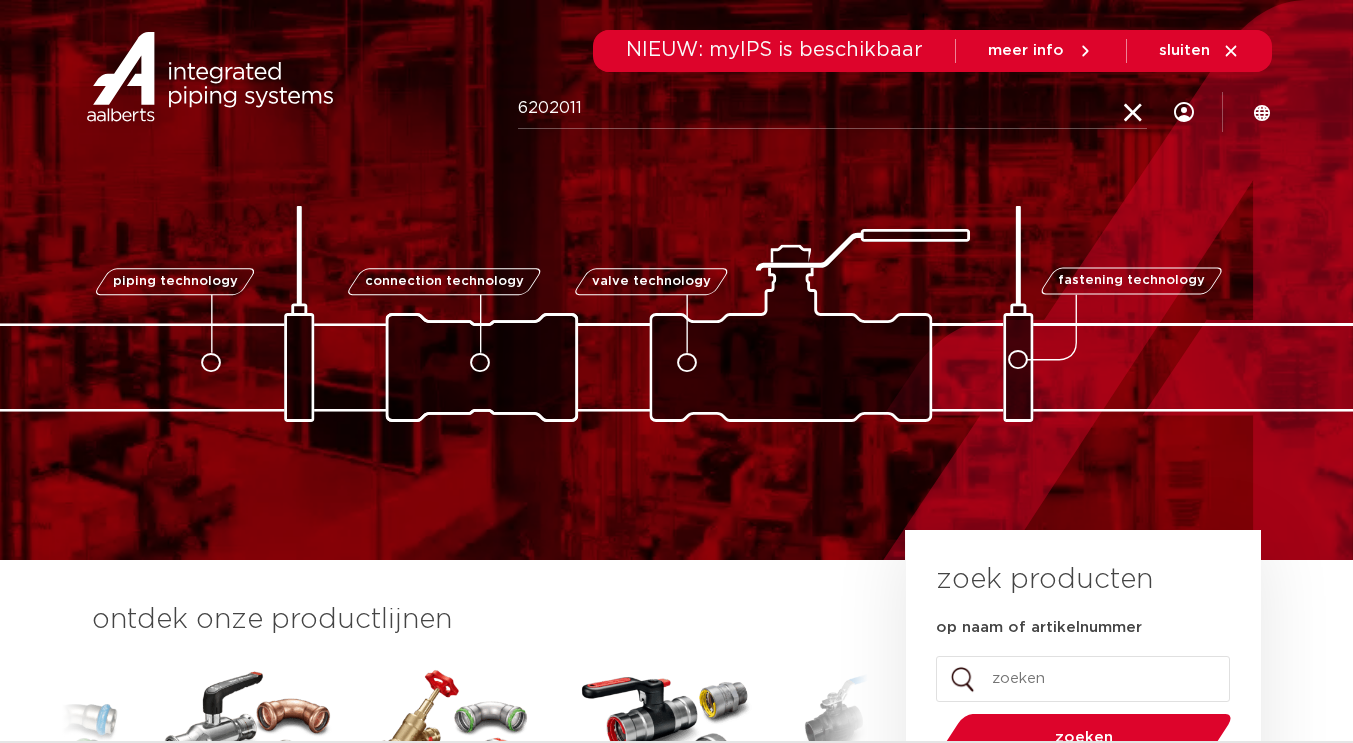 type on "6202011" 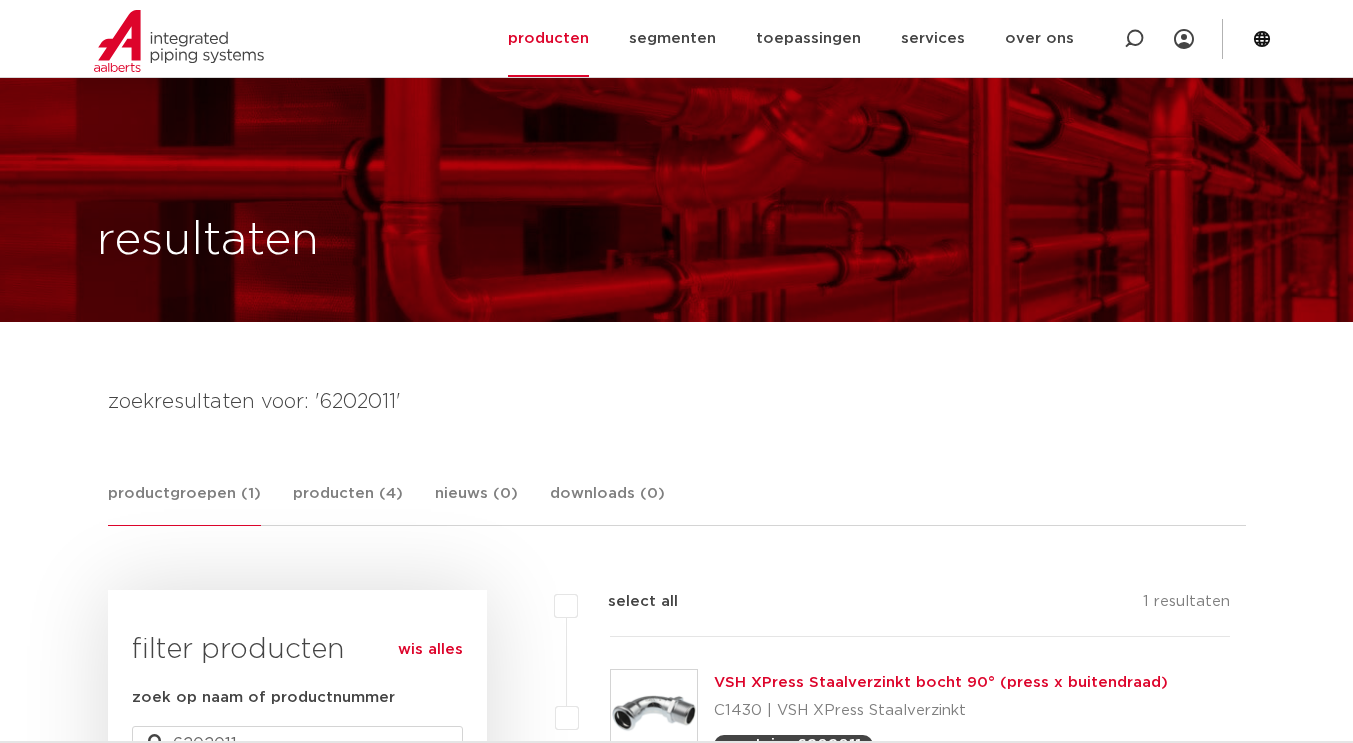 scroll, scrollTop: 2048, scrollLeft: 0, axis: vertical 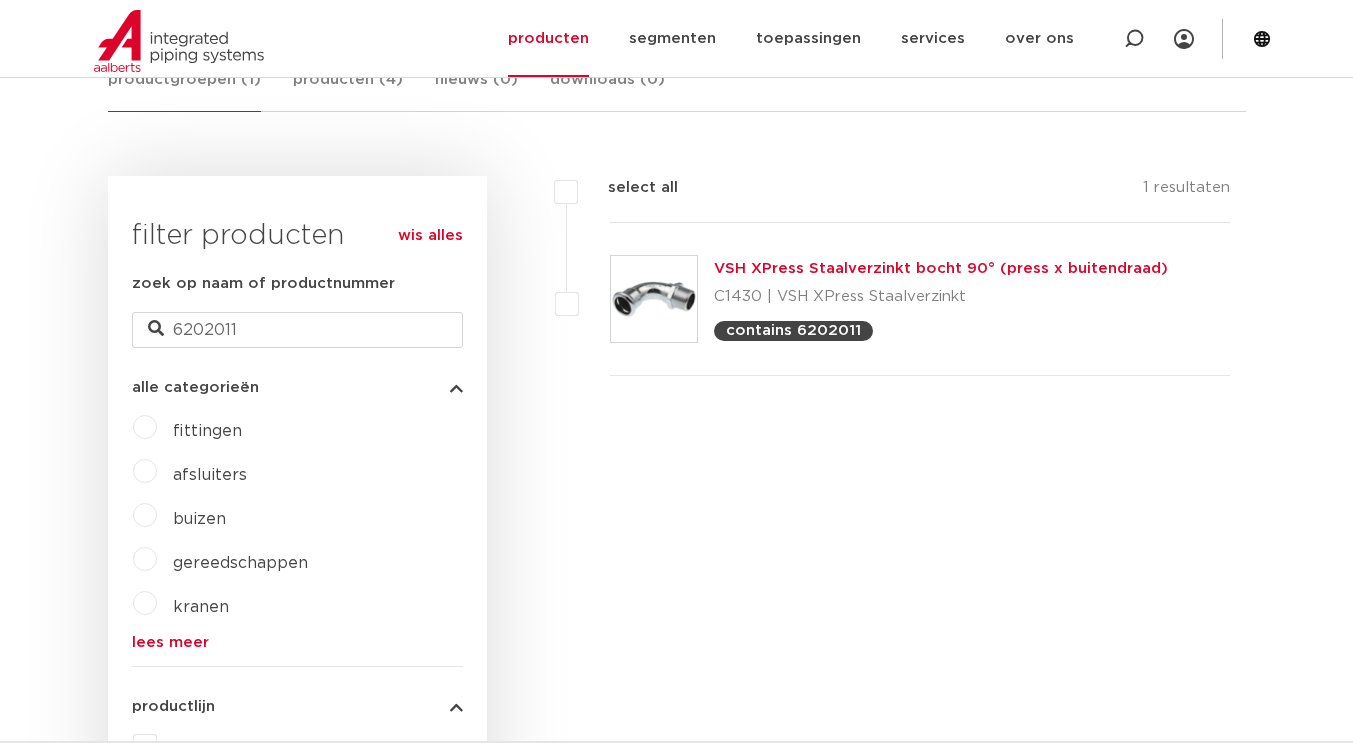 click on "VSH XPress Staalverzinkt bocht 90° (press x buitendraad)" at bounding box center [941, 268] 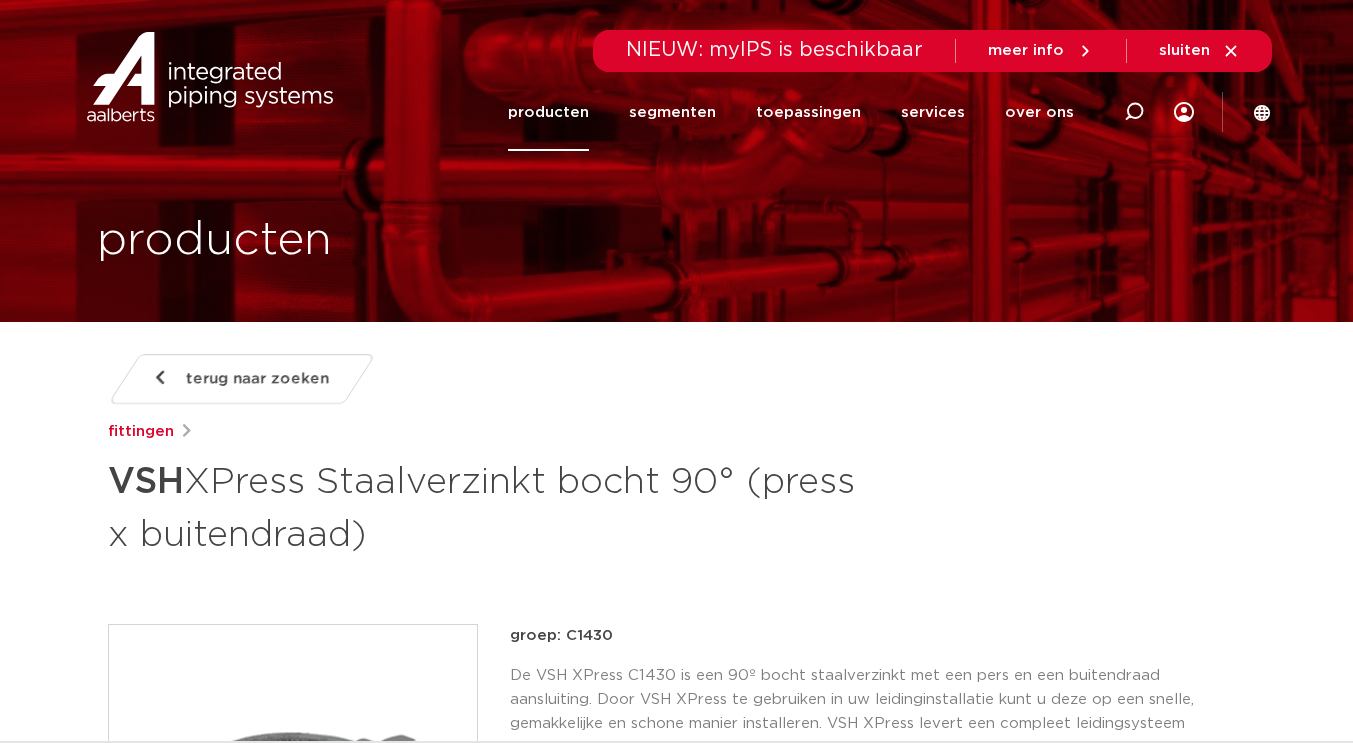 scroll, scrollTop: 0, scrollLeft: 0, axis: both 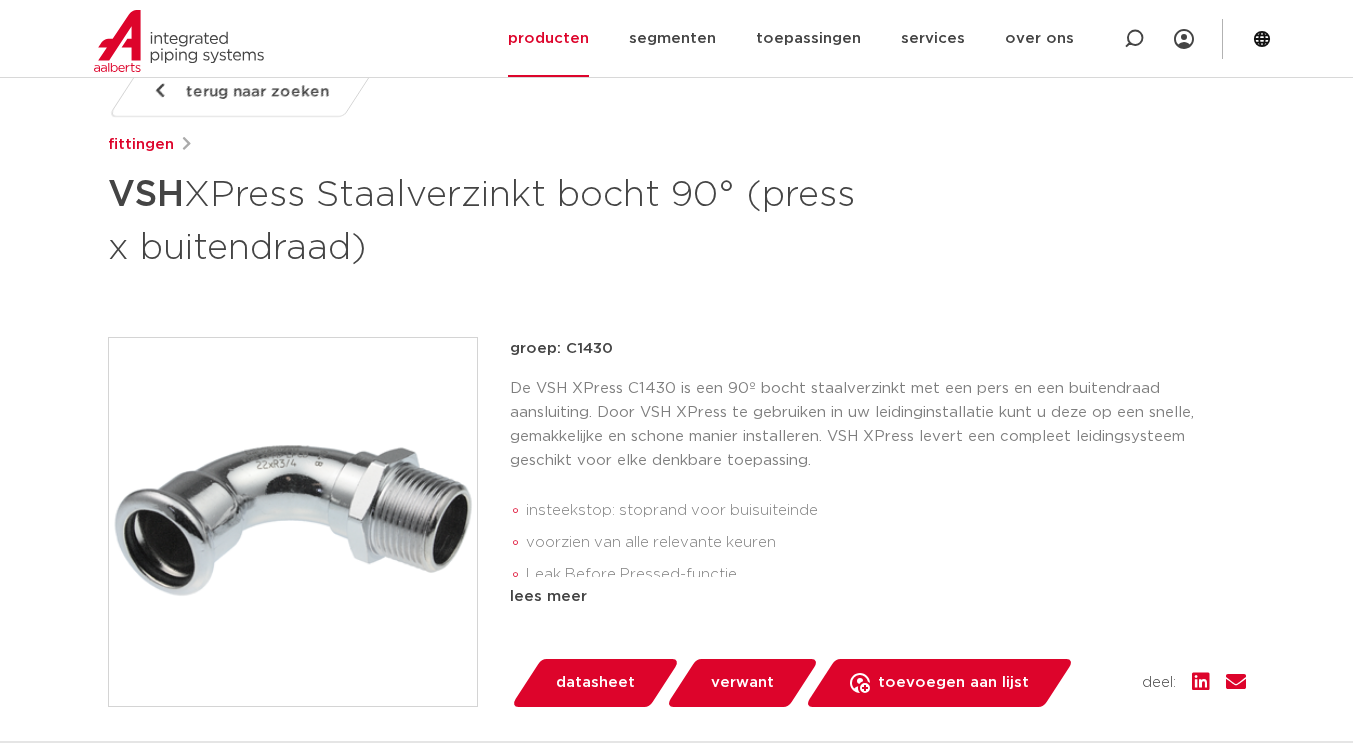 click on "De VSH XPress C1430 is een 90º bocht staalverzinkt met een pers en een buitendraad aansluiting. Door VSH XPress te gebruiken in uw leidinginstallatie kunt u deze op een snelle, gemakkelijke en schone manier installeren. VSH XPress levert een compleet leidingsysteem geschikt voor elke denkbare toepassing." at bounding box center (878, 425) 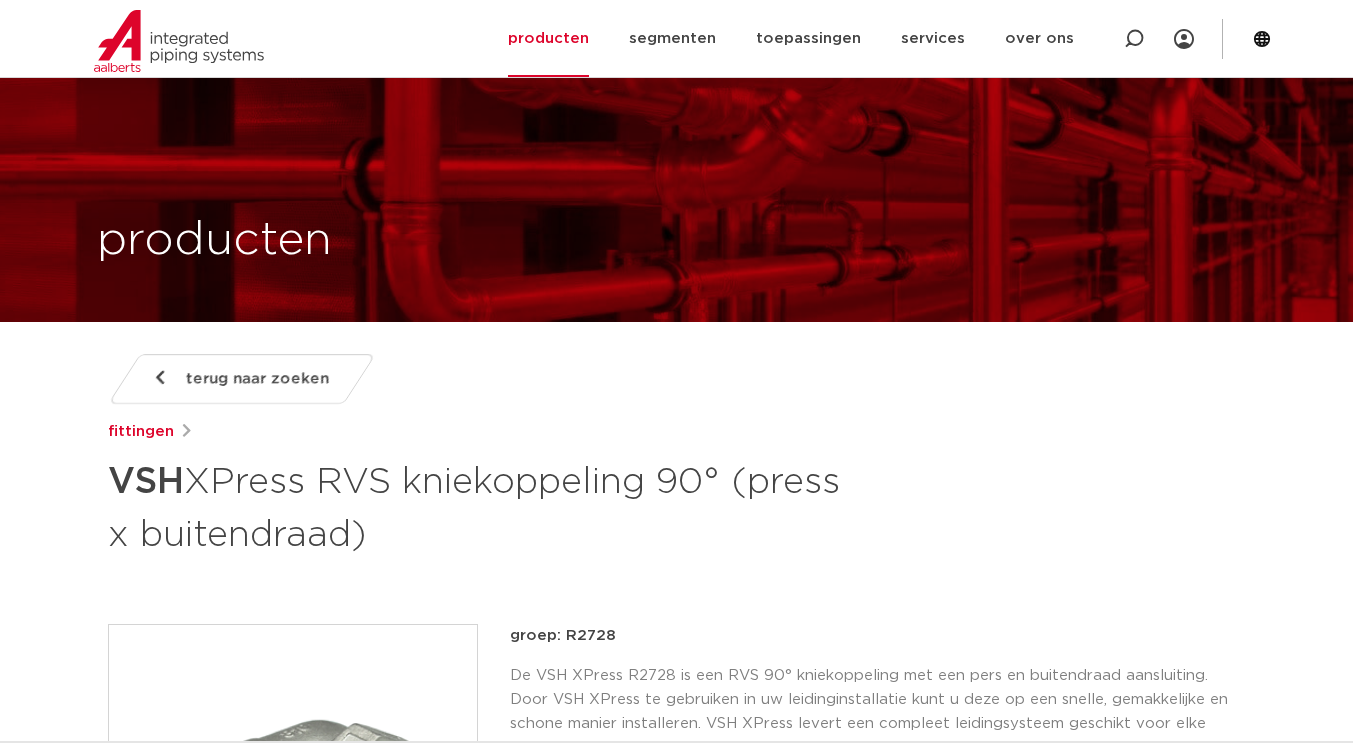 scroll, scrollTop: 1238, scrollLeft: 0, axis: vertical 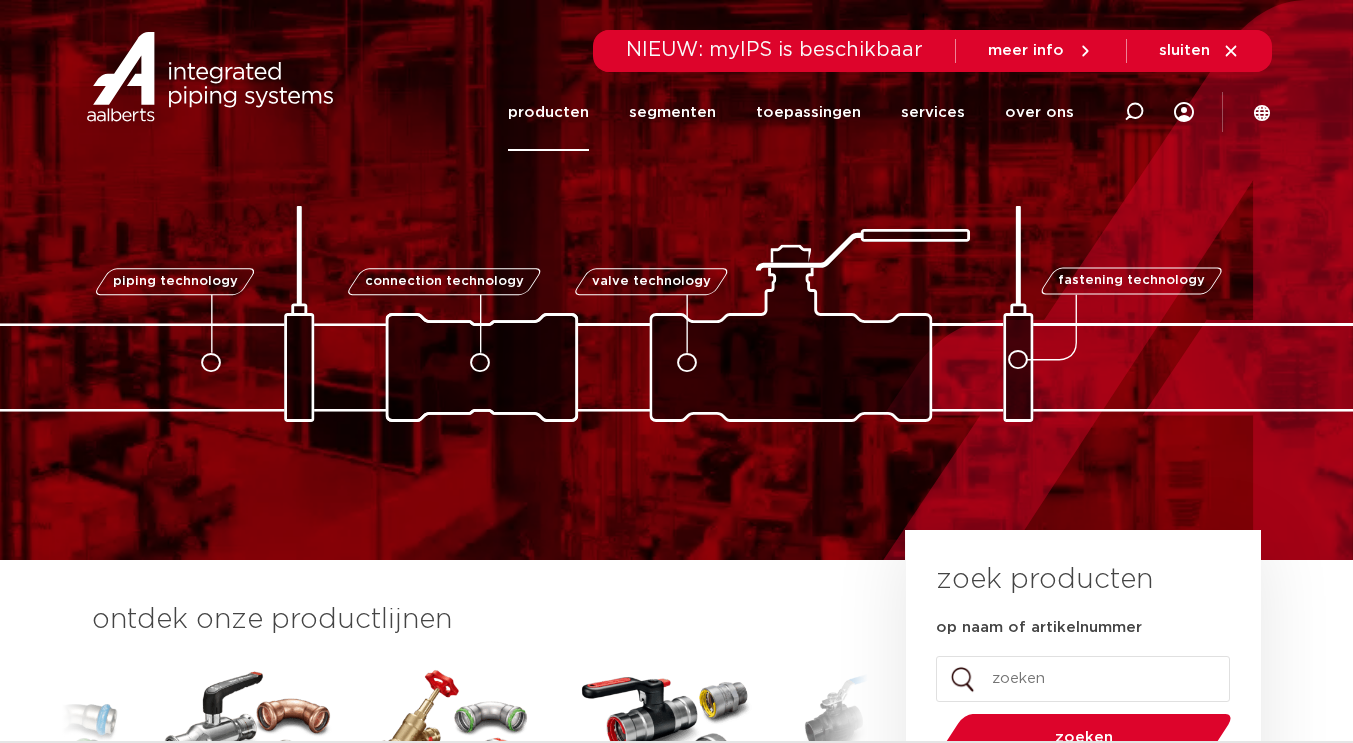 click on "producten" 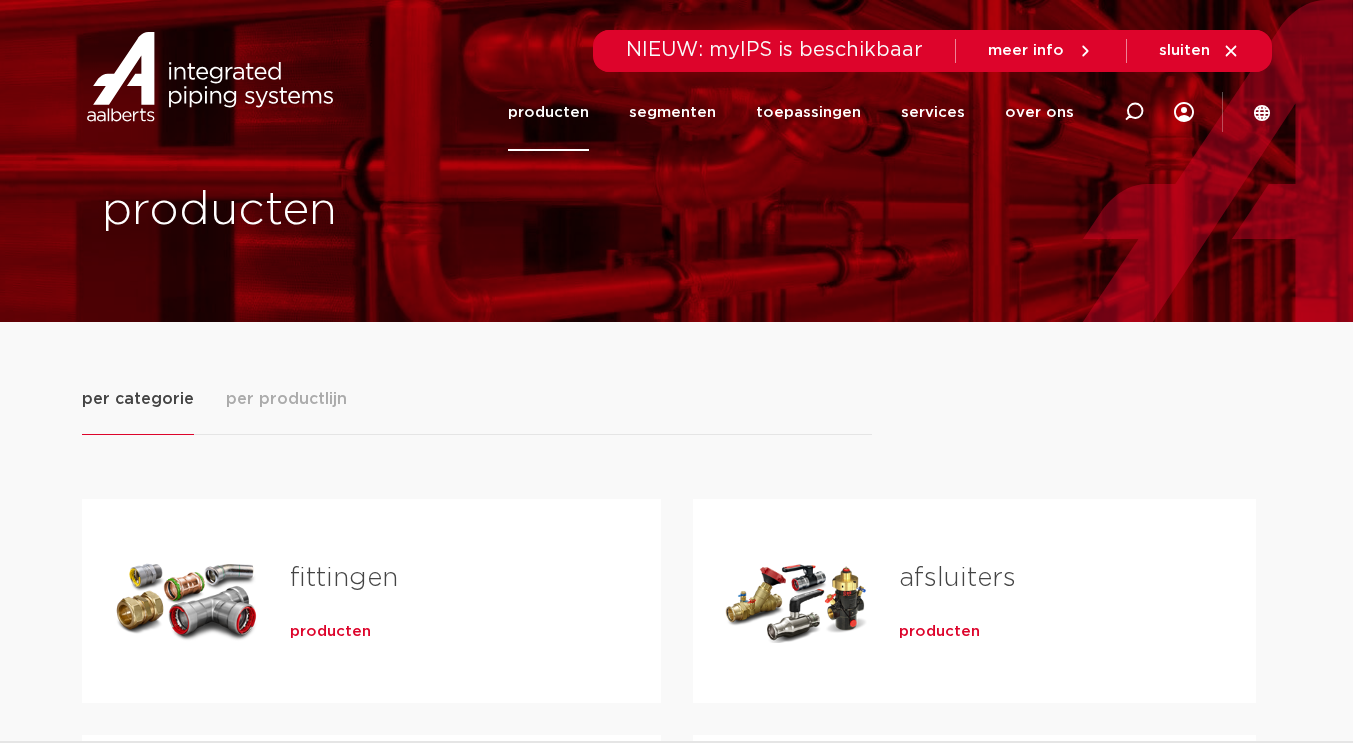 scroll, scrollTop: 0, scrollLeft: 0, axis: both 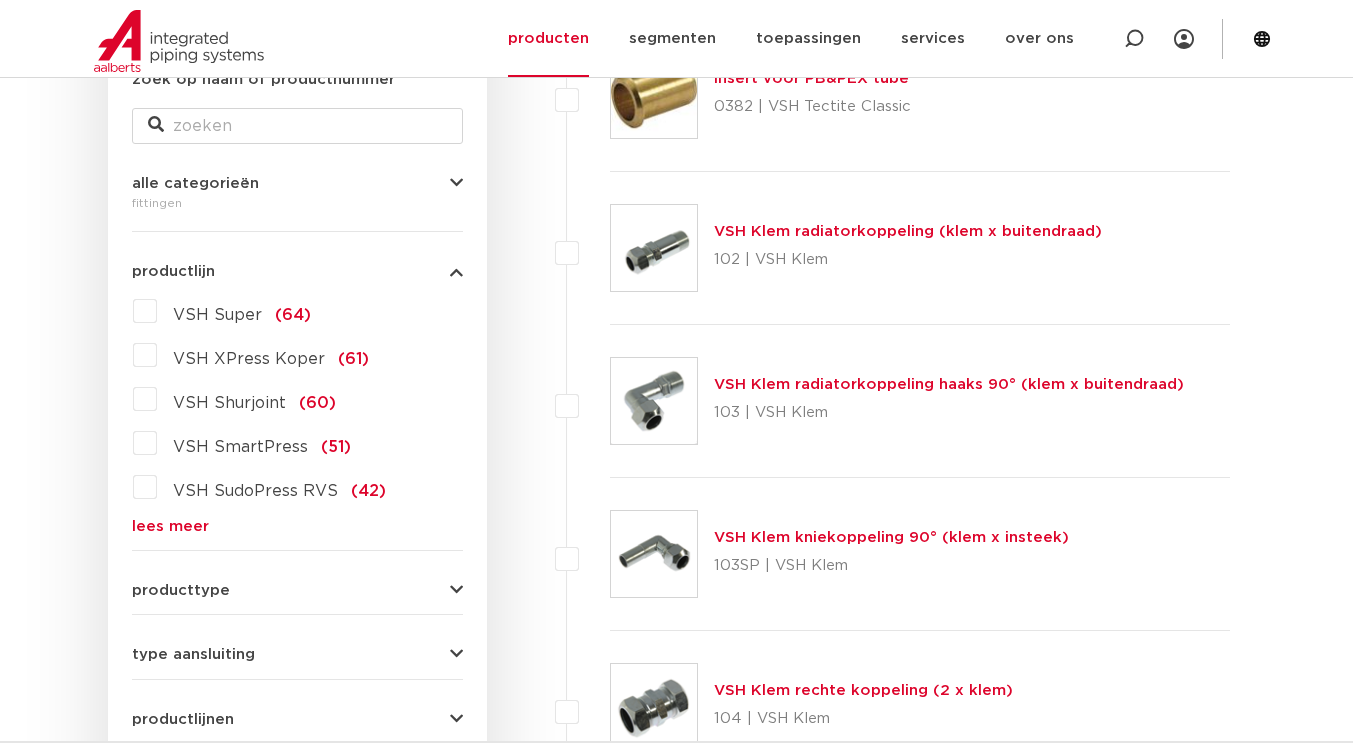click on "lees meer" at bounding box center (297, 526) 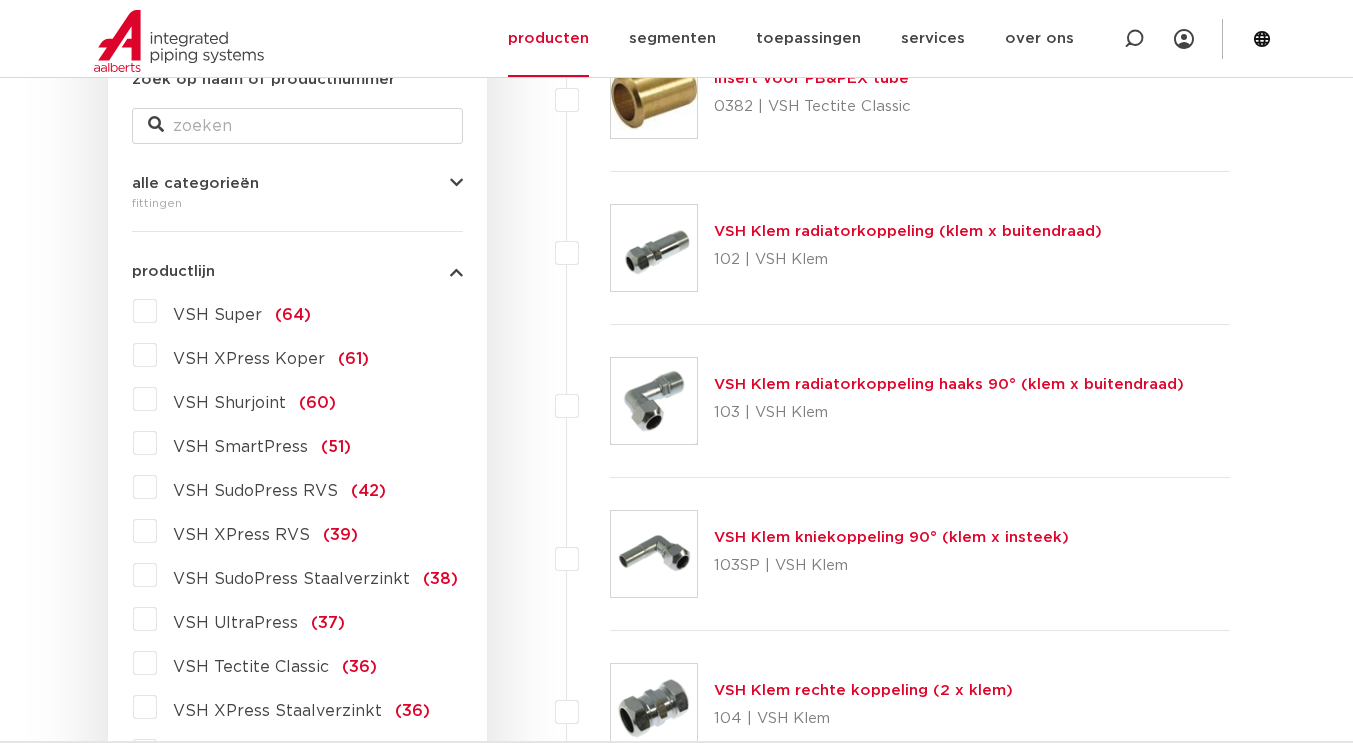 click on "VSH XPress RVS" at bounding box center [241, 535] 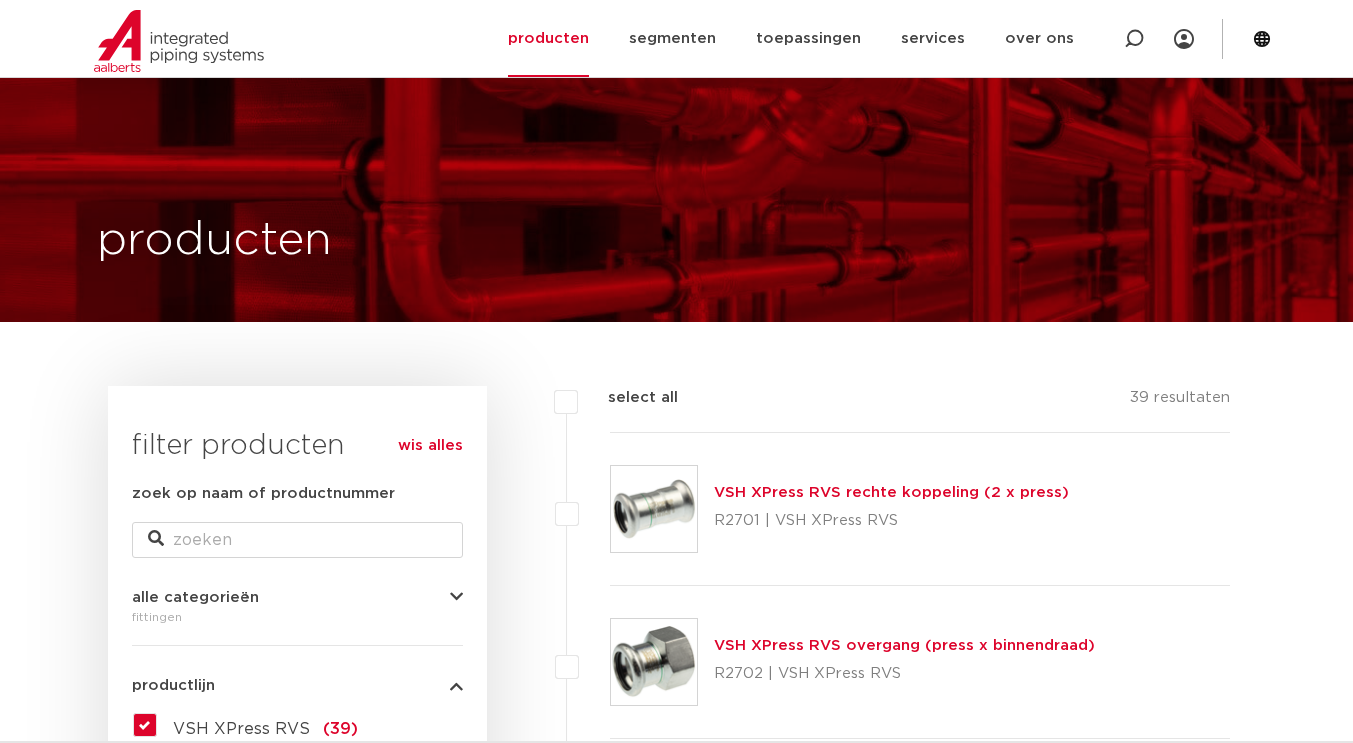 scroll, scrollTop: 414, scrollLeft: 0, axis: vertical 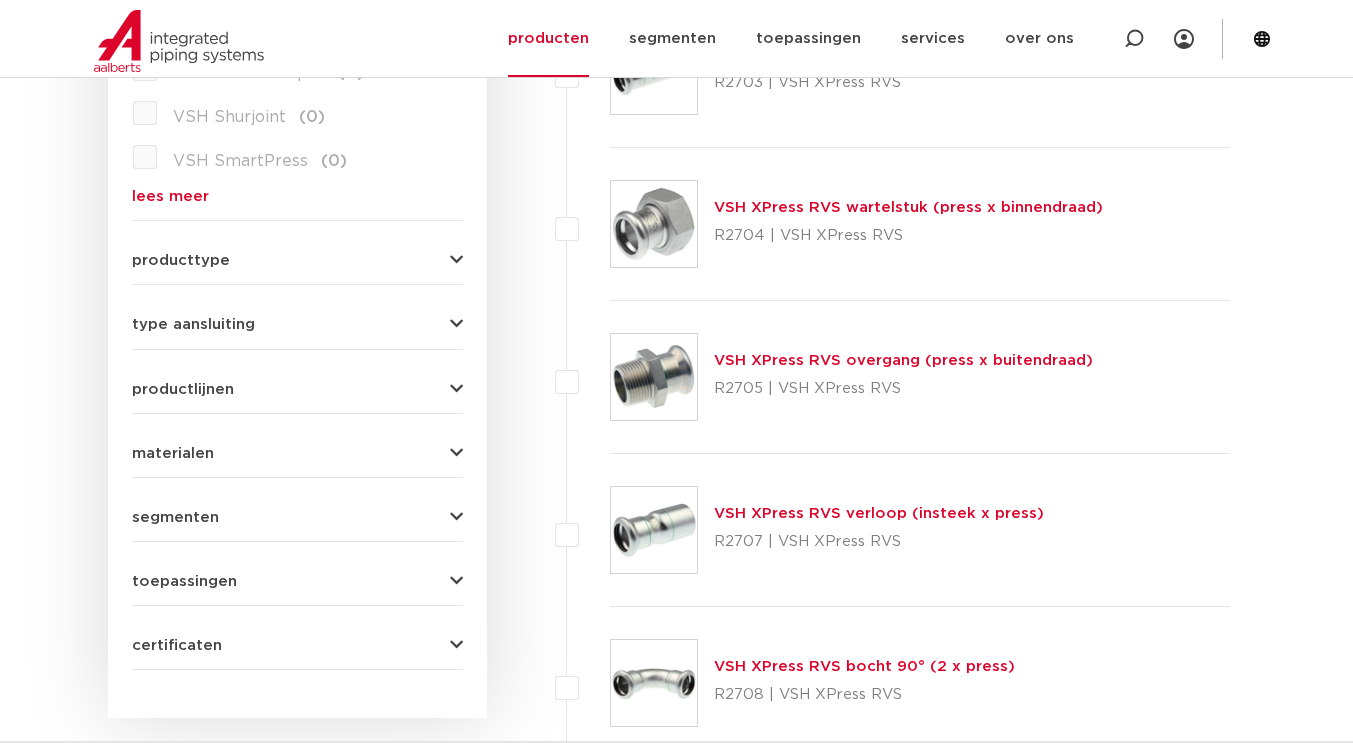 click on "producttype" at bounding box center [181, 260] 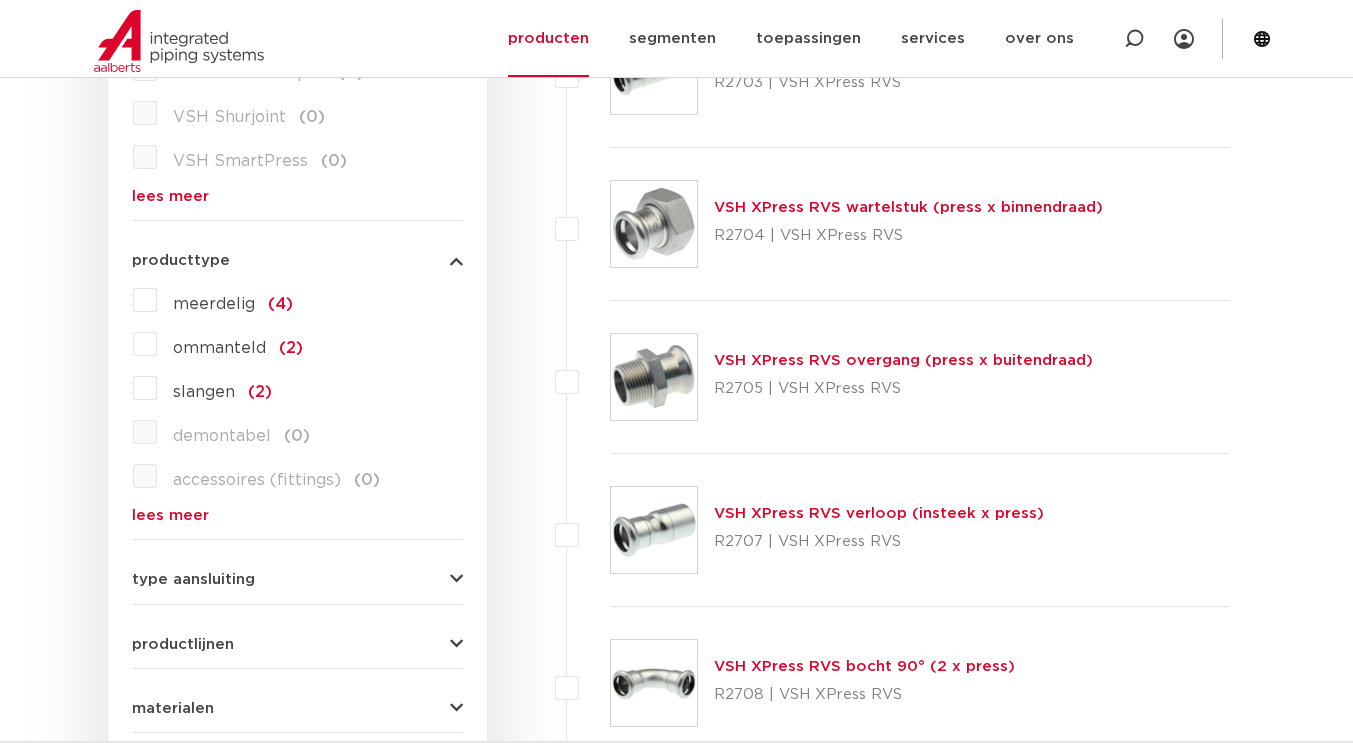 click on "producttype" at bounding box center [181, 260] 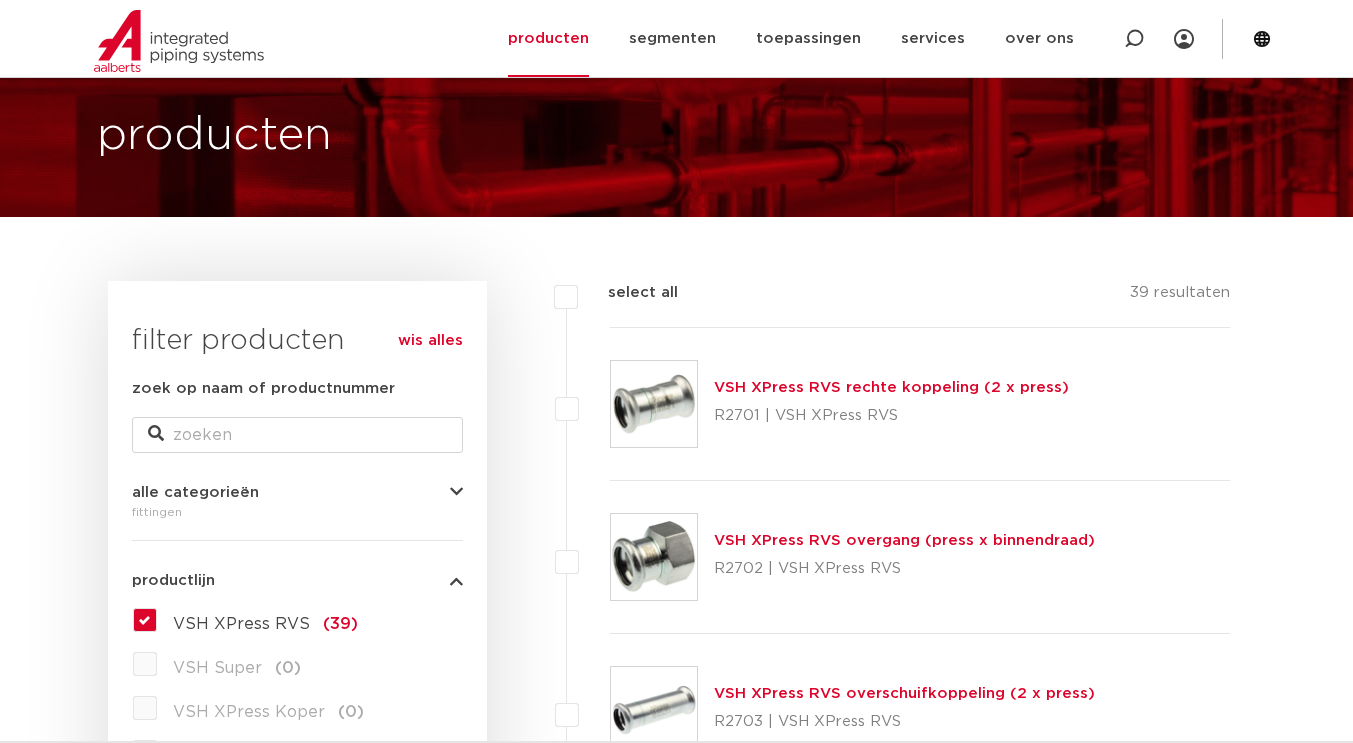 scroll, scrollTop: 104, scrollLeft: 0, axis: vertical 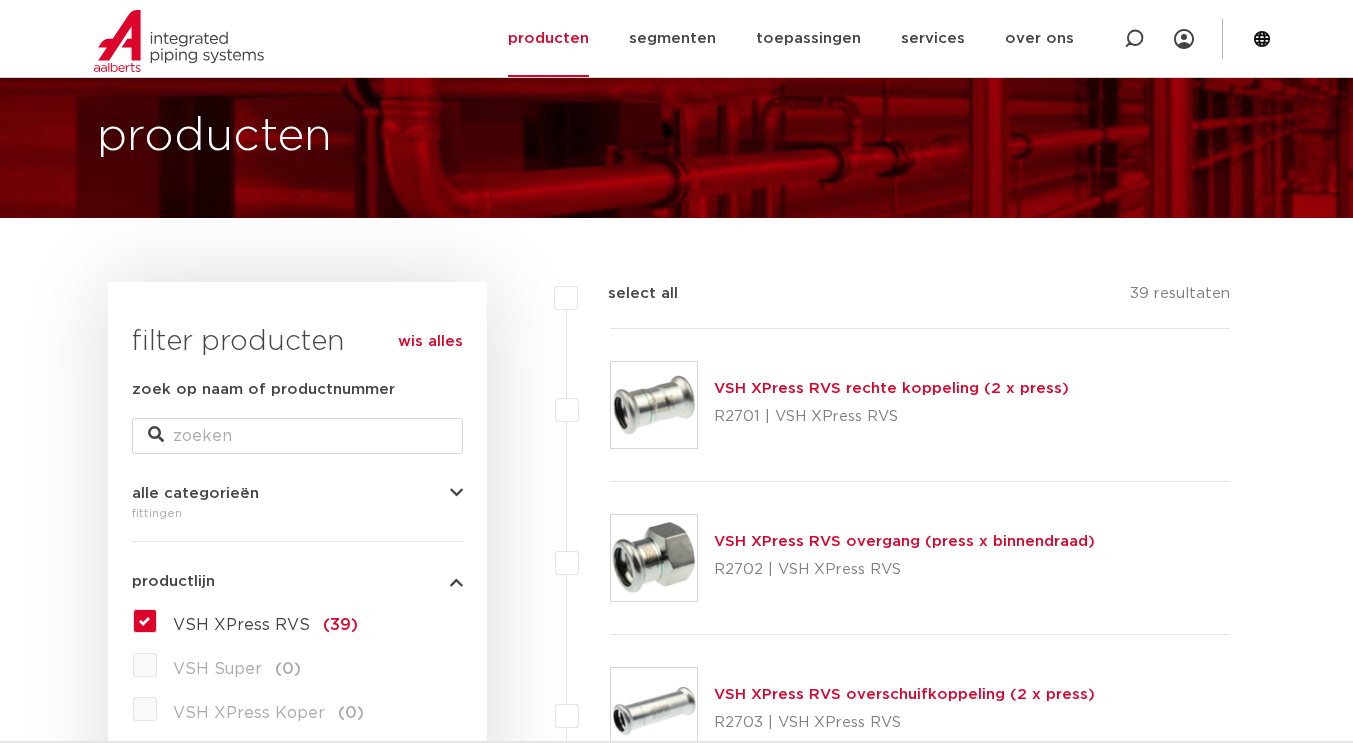click on "VSH XPress RVS rechte koppeling (2 x press)" at bounding box center [891, 388] 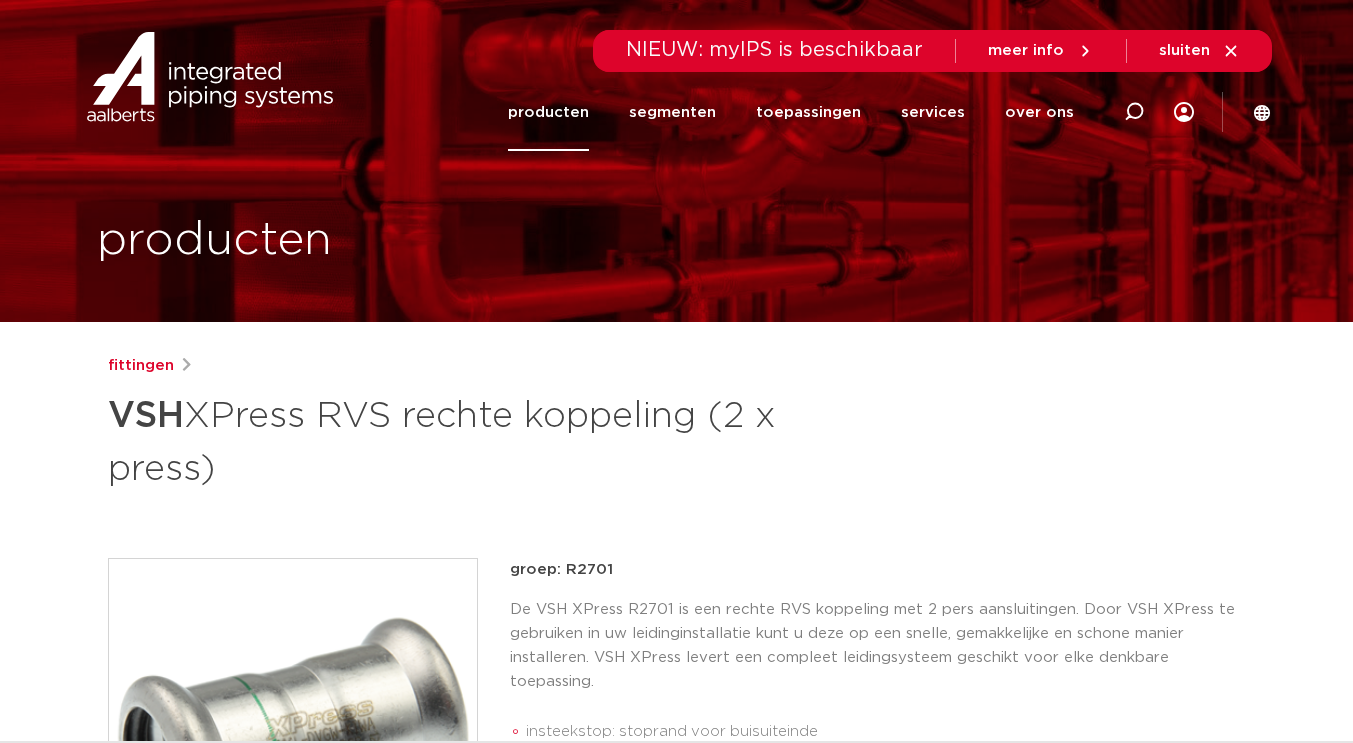 scroll, scrollTop: 0, scrollLeft: 0, axis: both 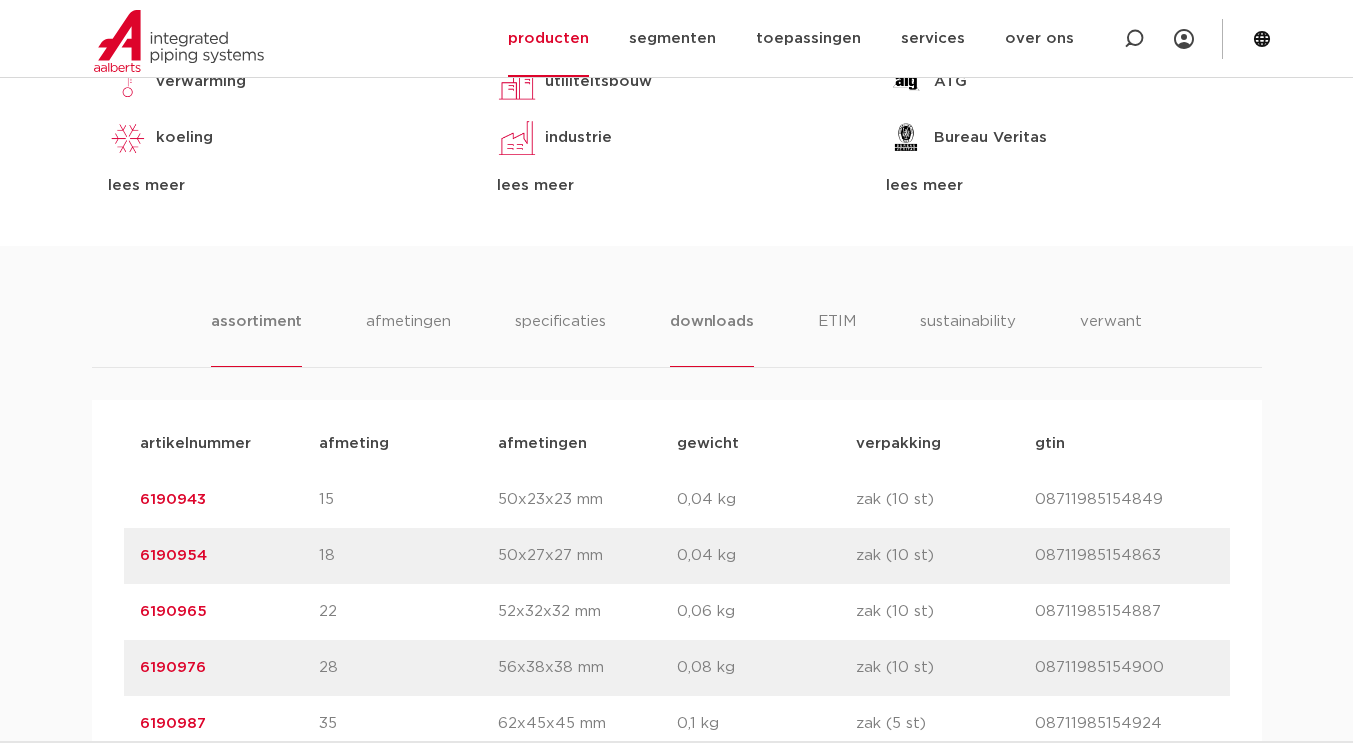 click on "downloads" at bounding box center (711, 338) 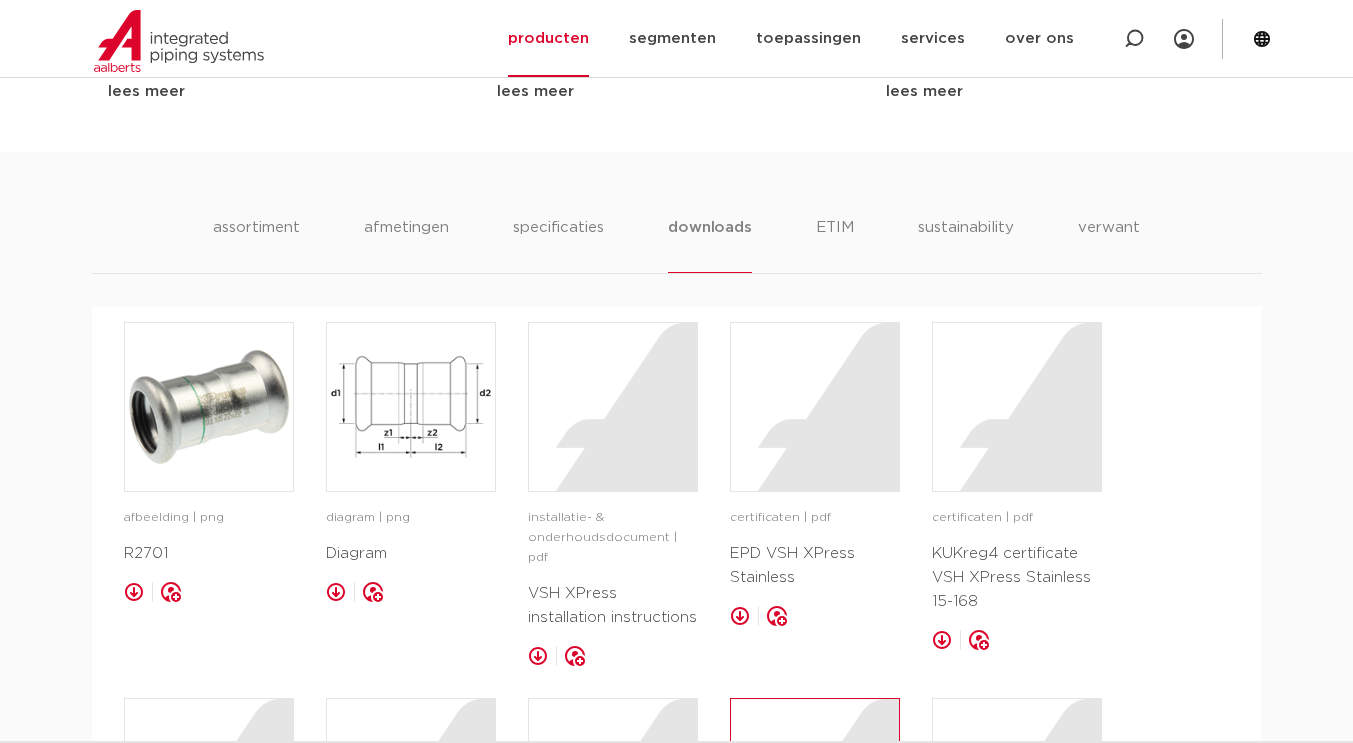 scroll, scrollTop: 1159, scrollLeft: 0, axis: vertical 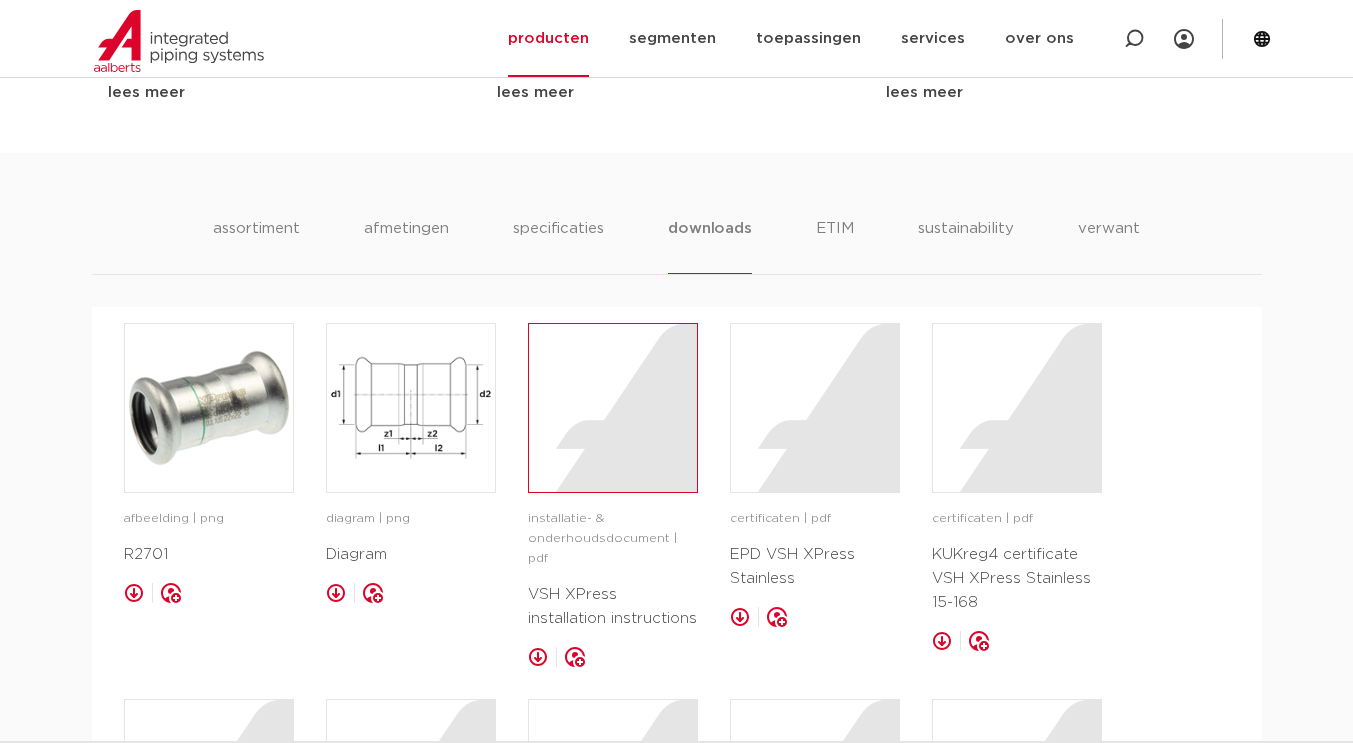 click at bounding box center [613, 408] 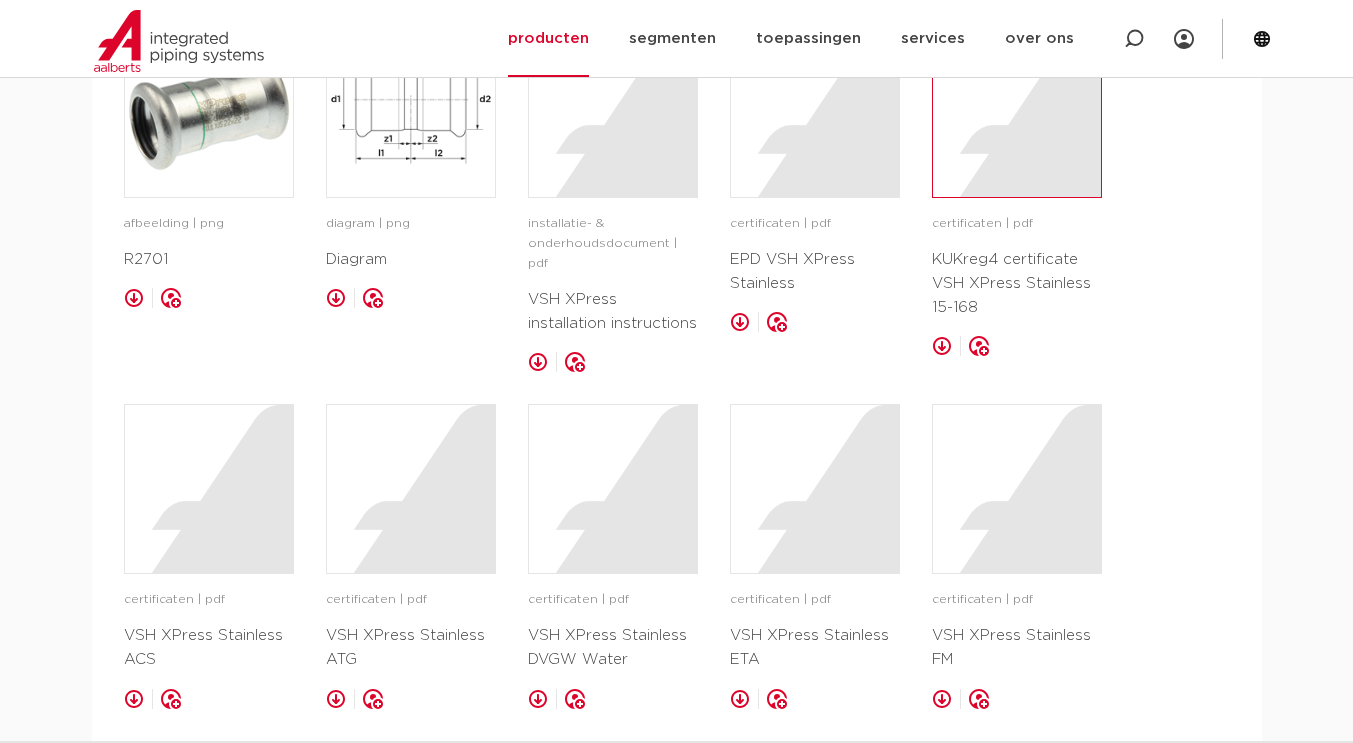 scroll, scrollTop: 1455, scrollLeft: 0, axis: vertical 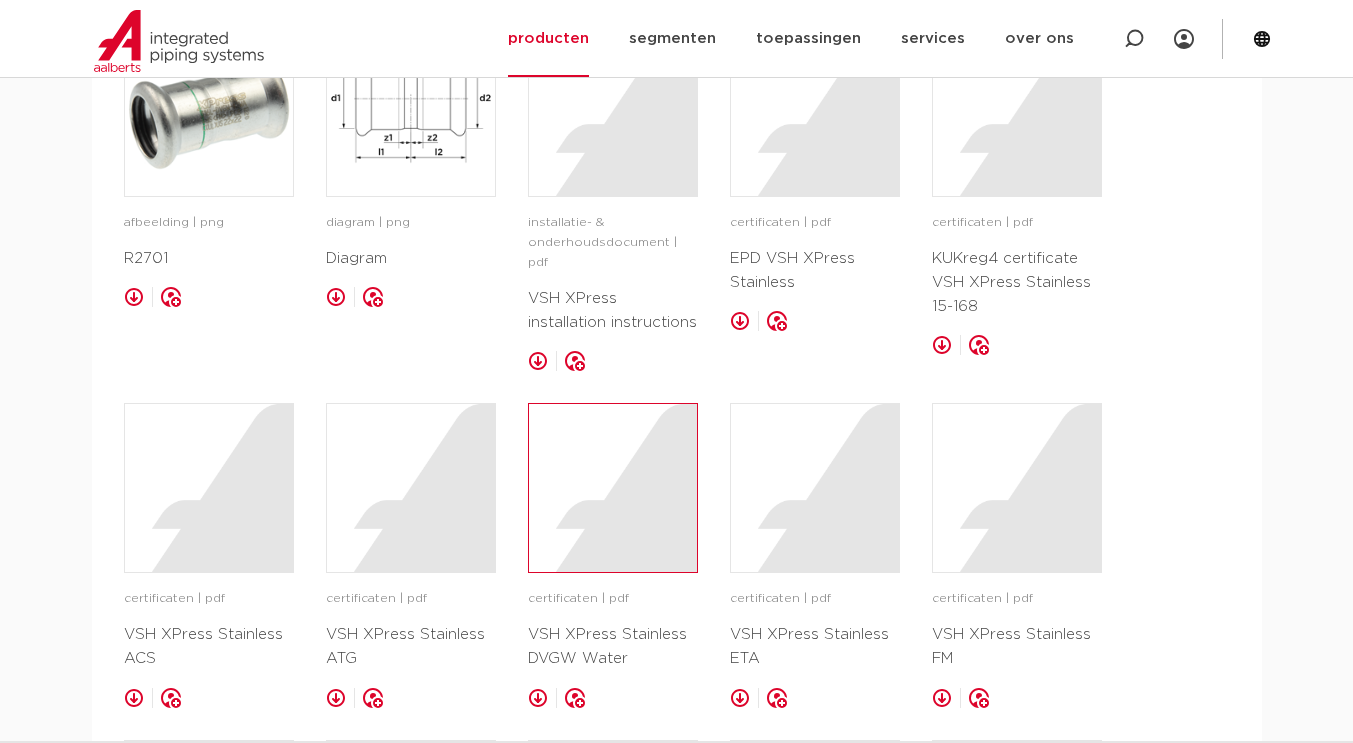 click at bounding box center (613, 488) 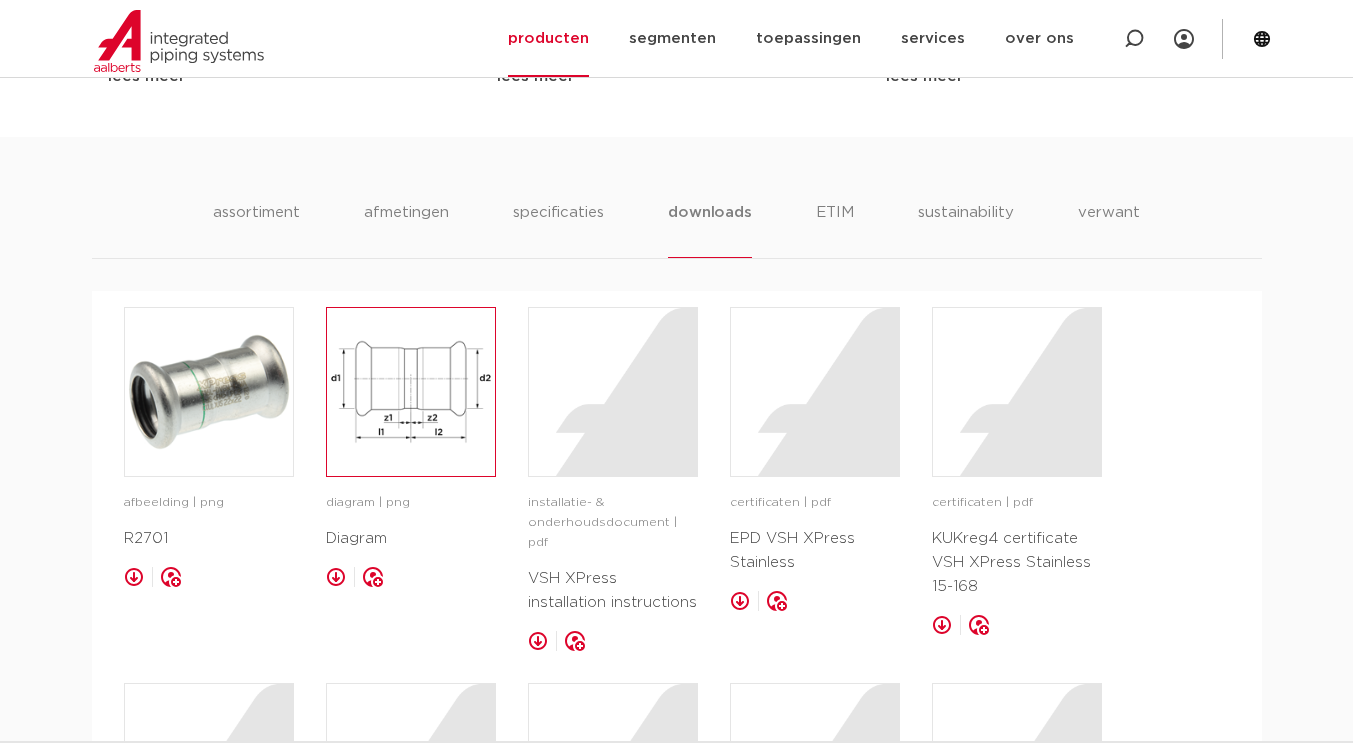 scroll, scrollTop: 1163, scrollLeft: 0, axis: vertical 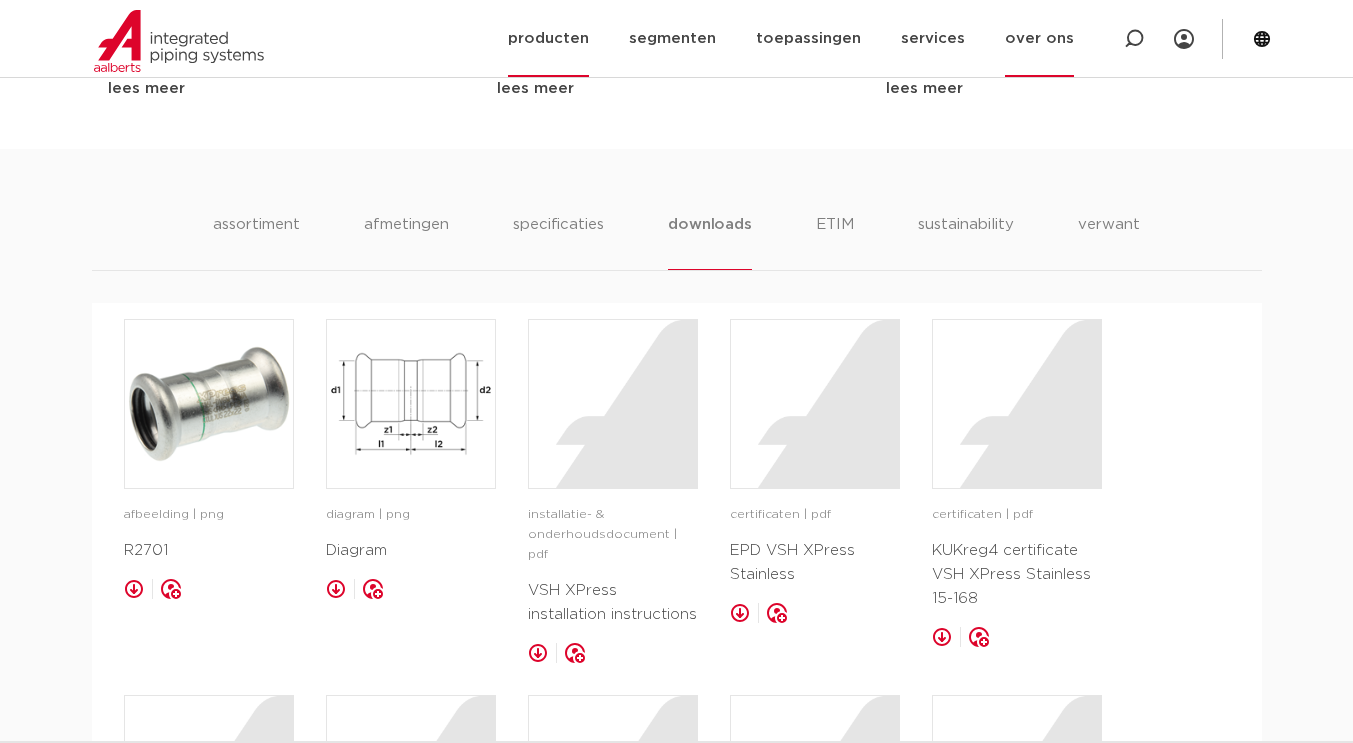 click on "over ons" 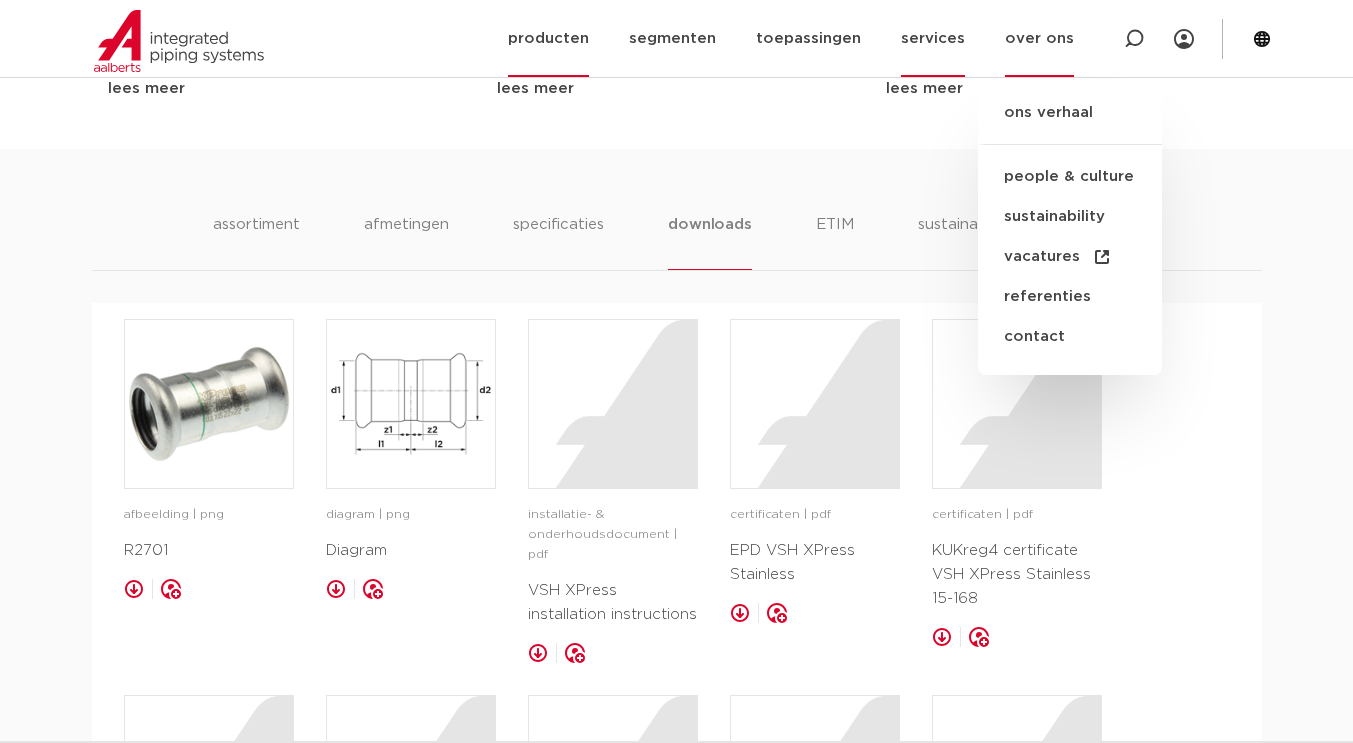 click on "services" 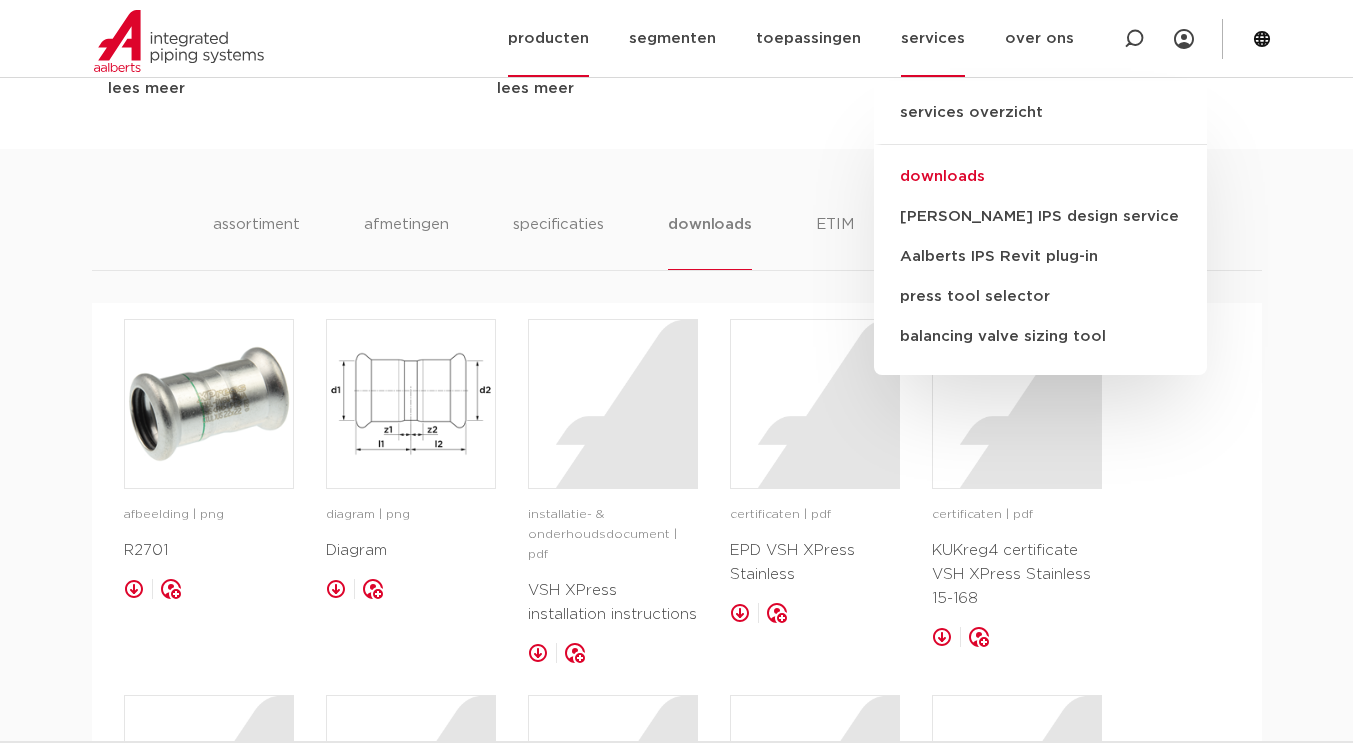 click on "downloads" 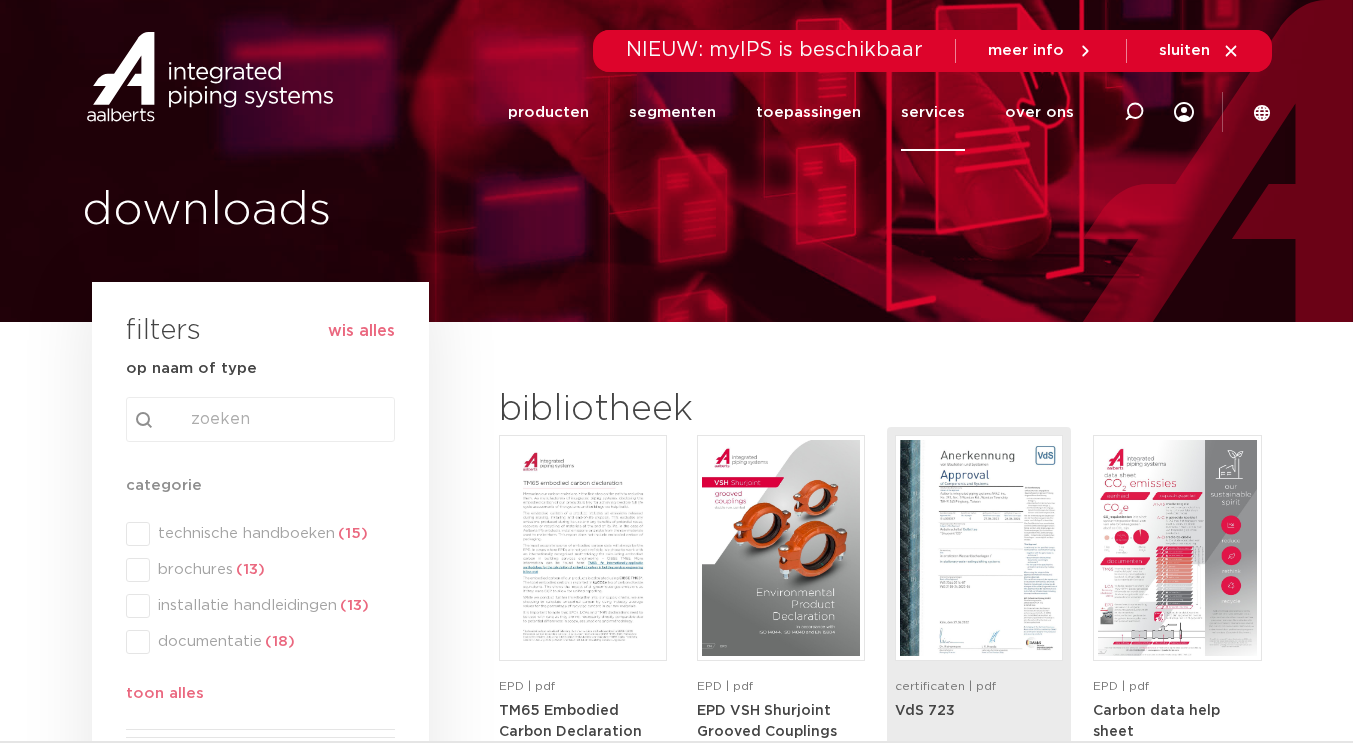 scroll, scrollTop: 0, scrollLeft: 0, axis: both 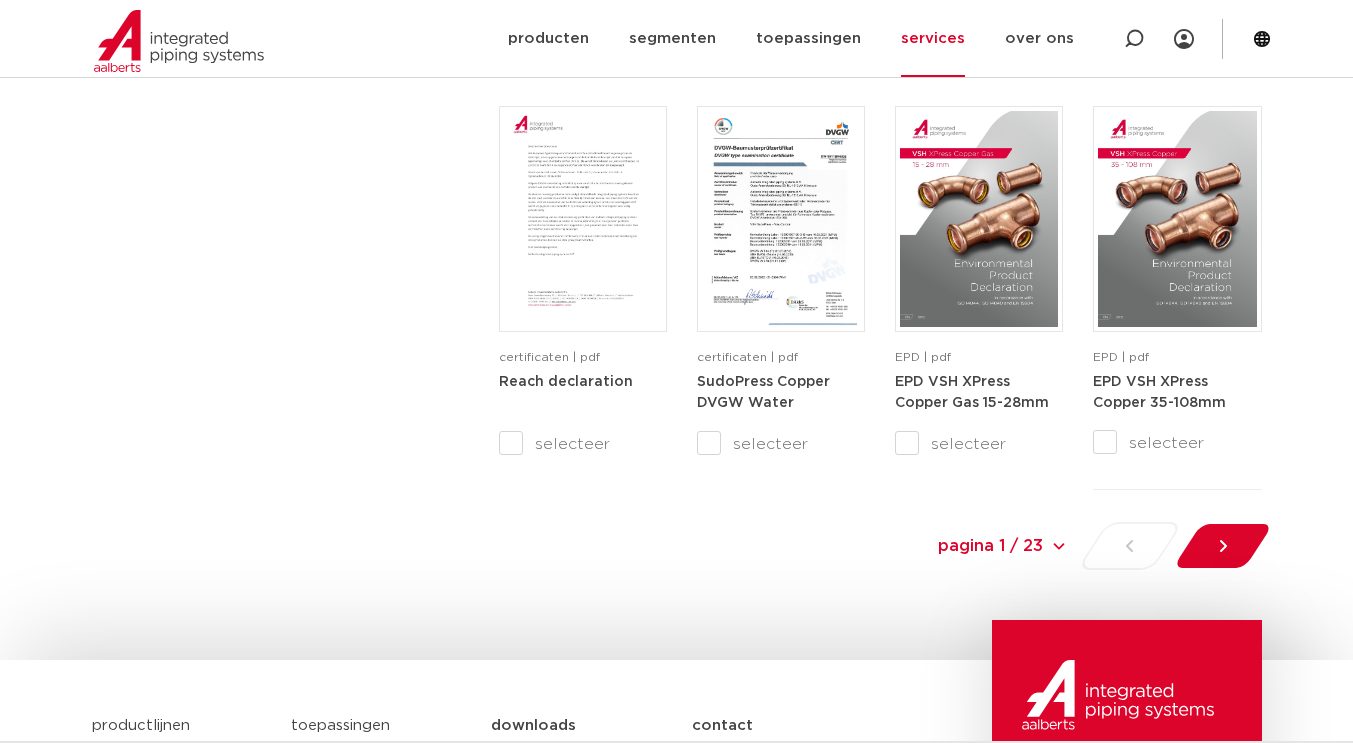 click on "pagina 1 / 23   pagina 1 / 23 1 2 3 4 5 6 7 8 9 10 11 12 13 14 15 16 17 18 19 20 21 22 23" at bounding box center (918, 545) 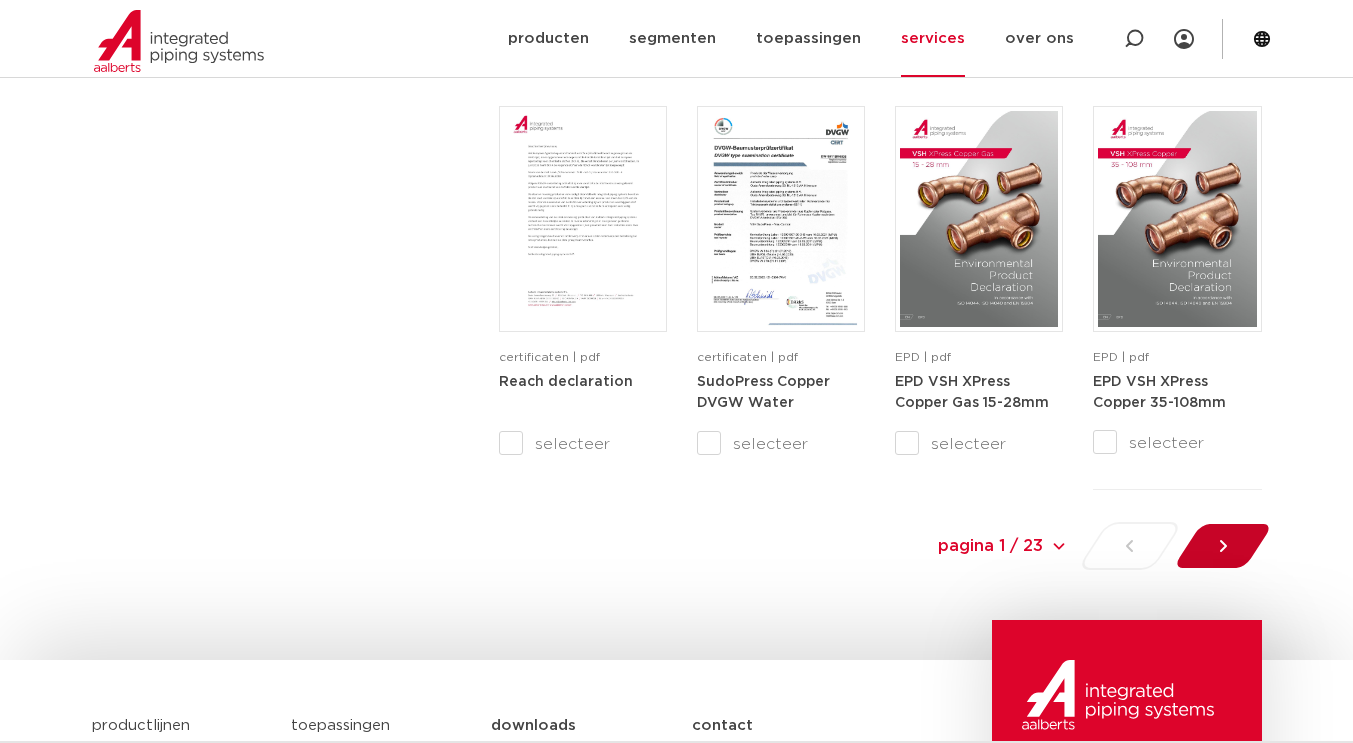 click 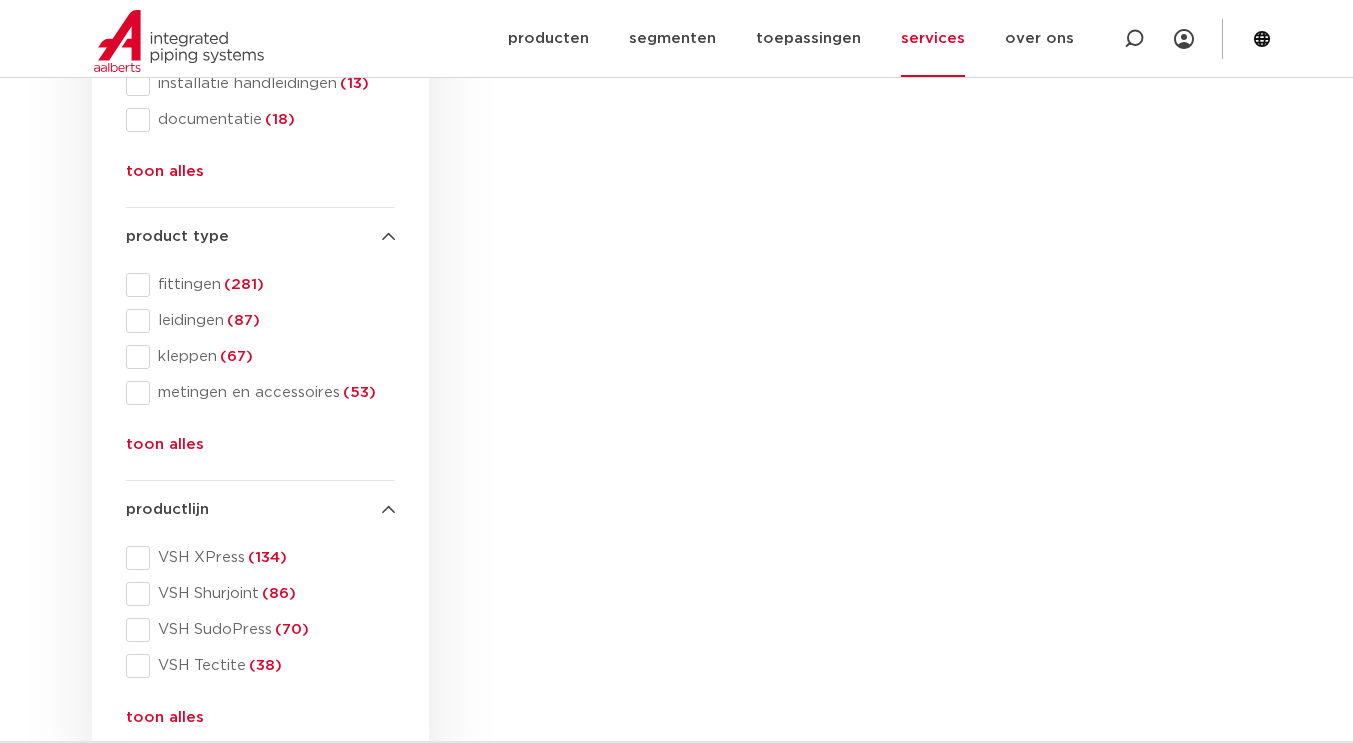 scroll, scrollTop: 435, scrollLeft: 0, axis: vertical 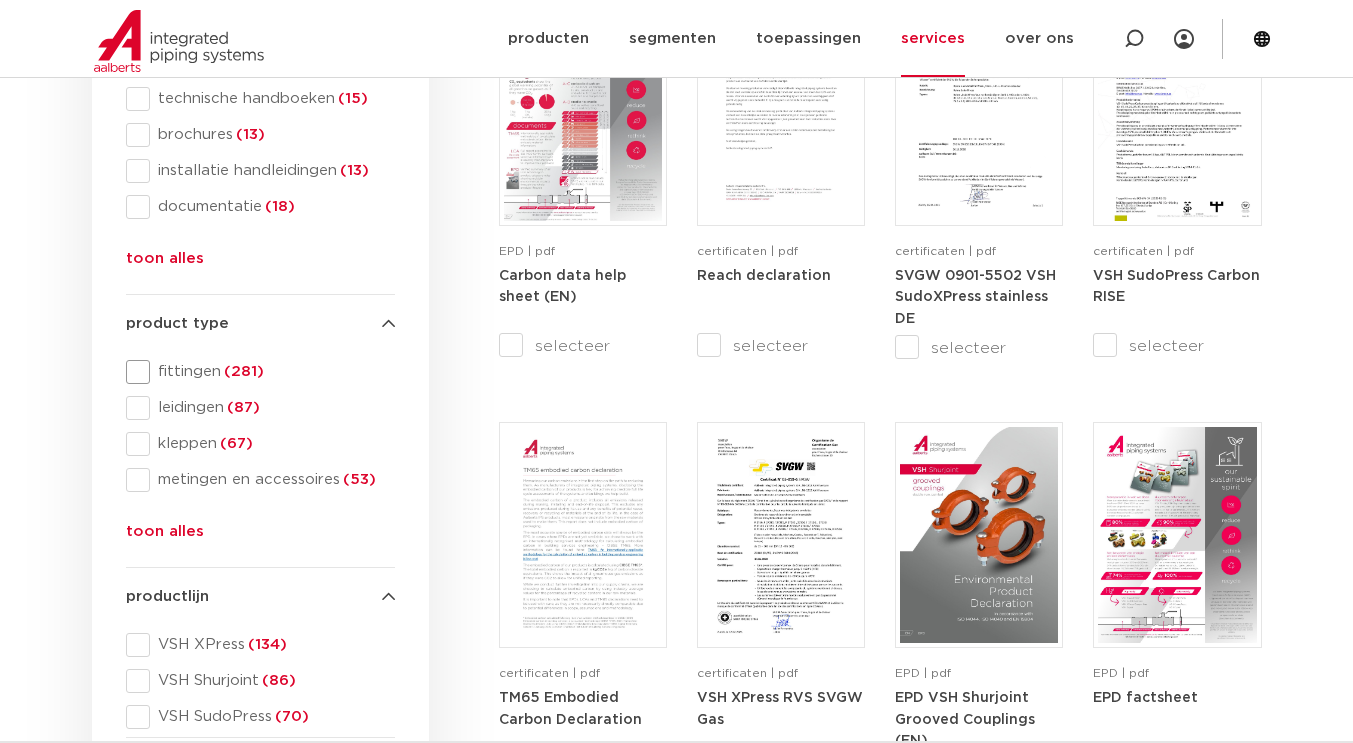 click at bounding box center [138, 372] 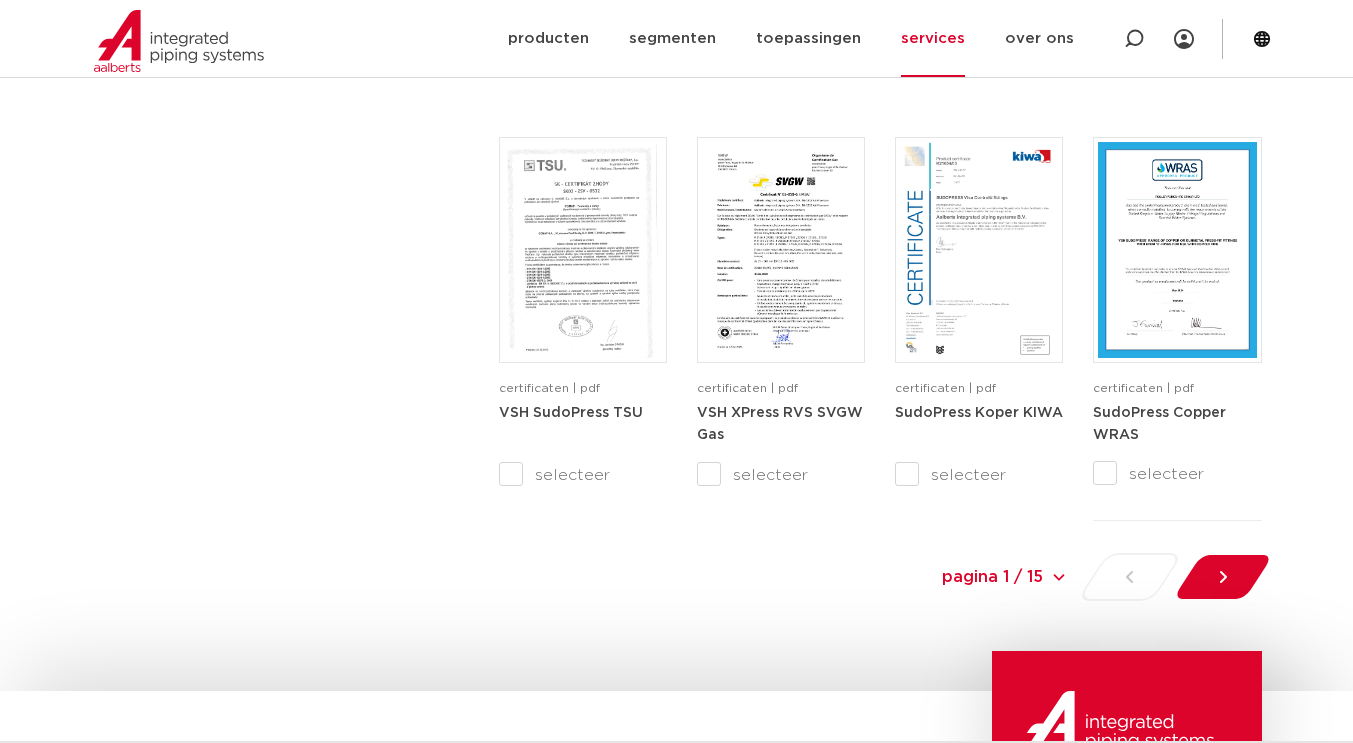 scroll, scrollTop: 1963, scrollLeft: 0, axis: vertical 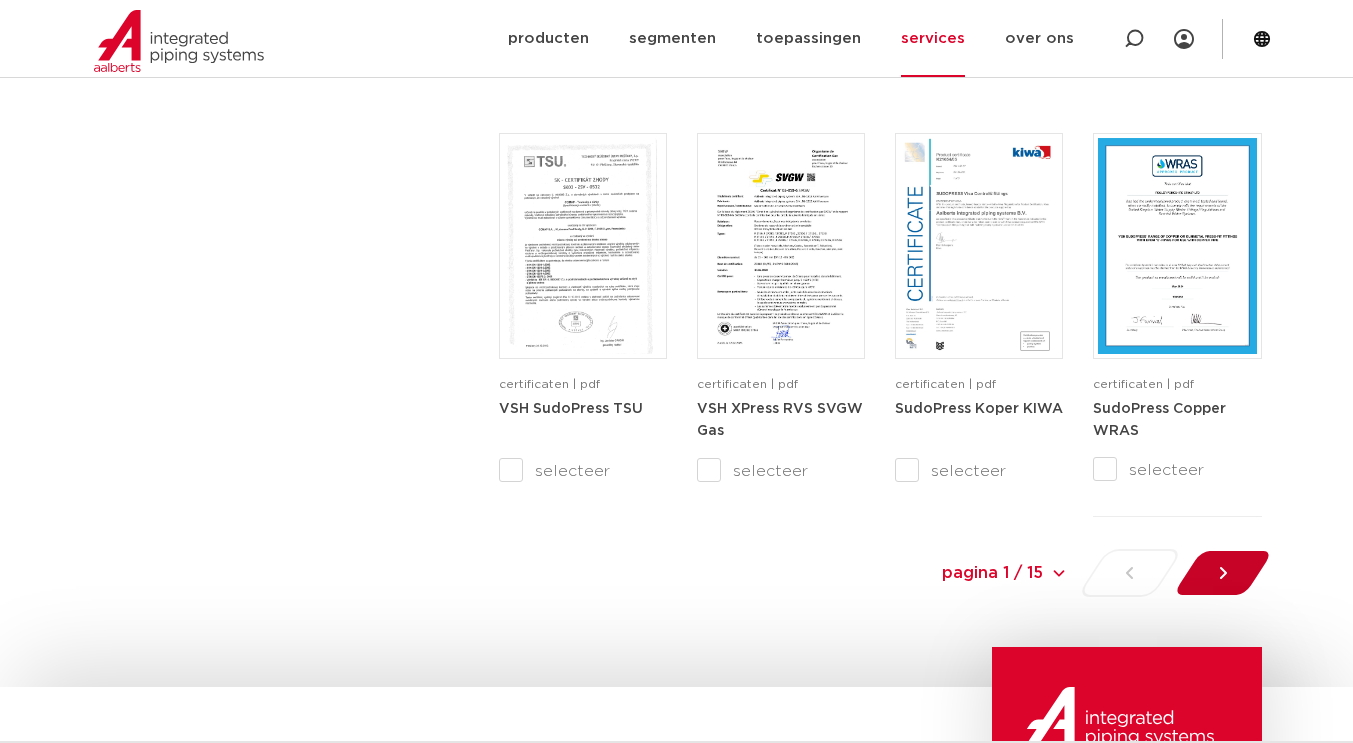 click 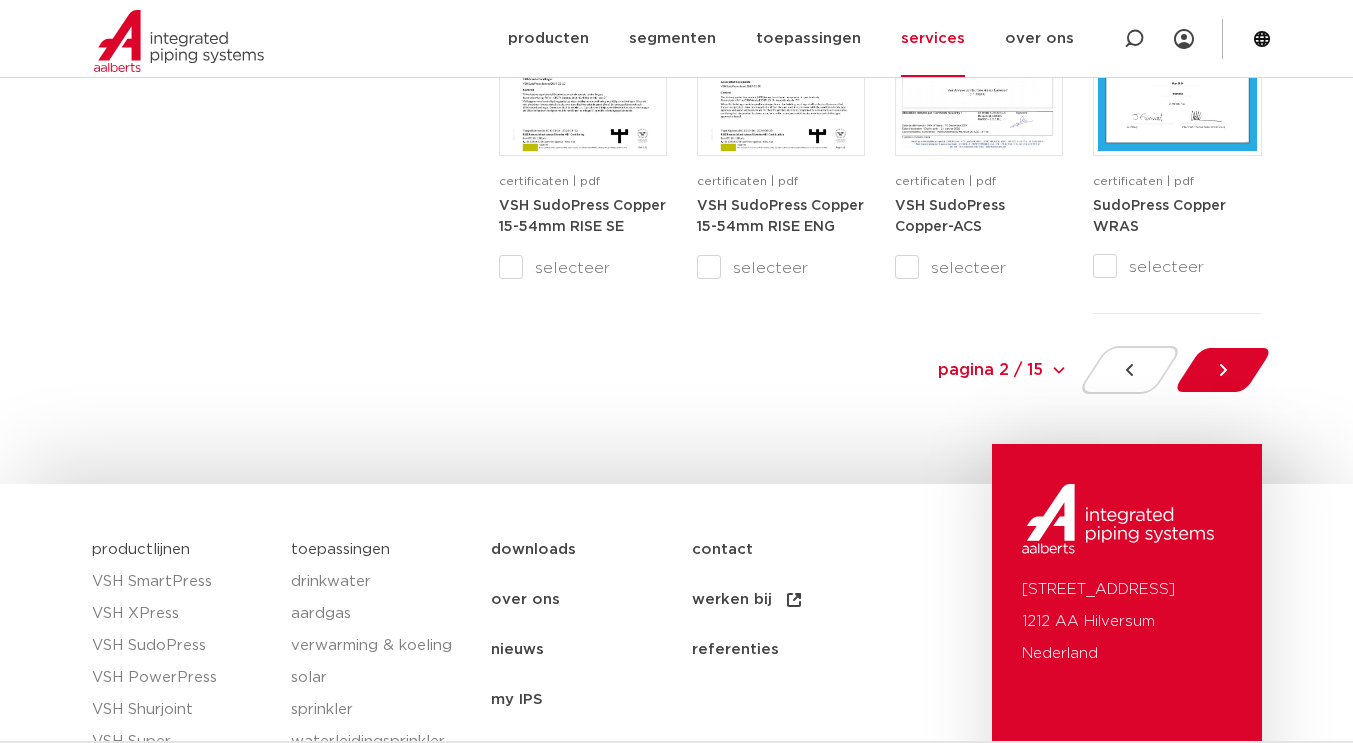 scroll, scrollTop: 2164, scrollLeft: 0, axis: vertical 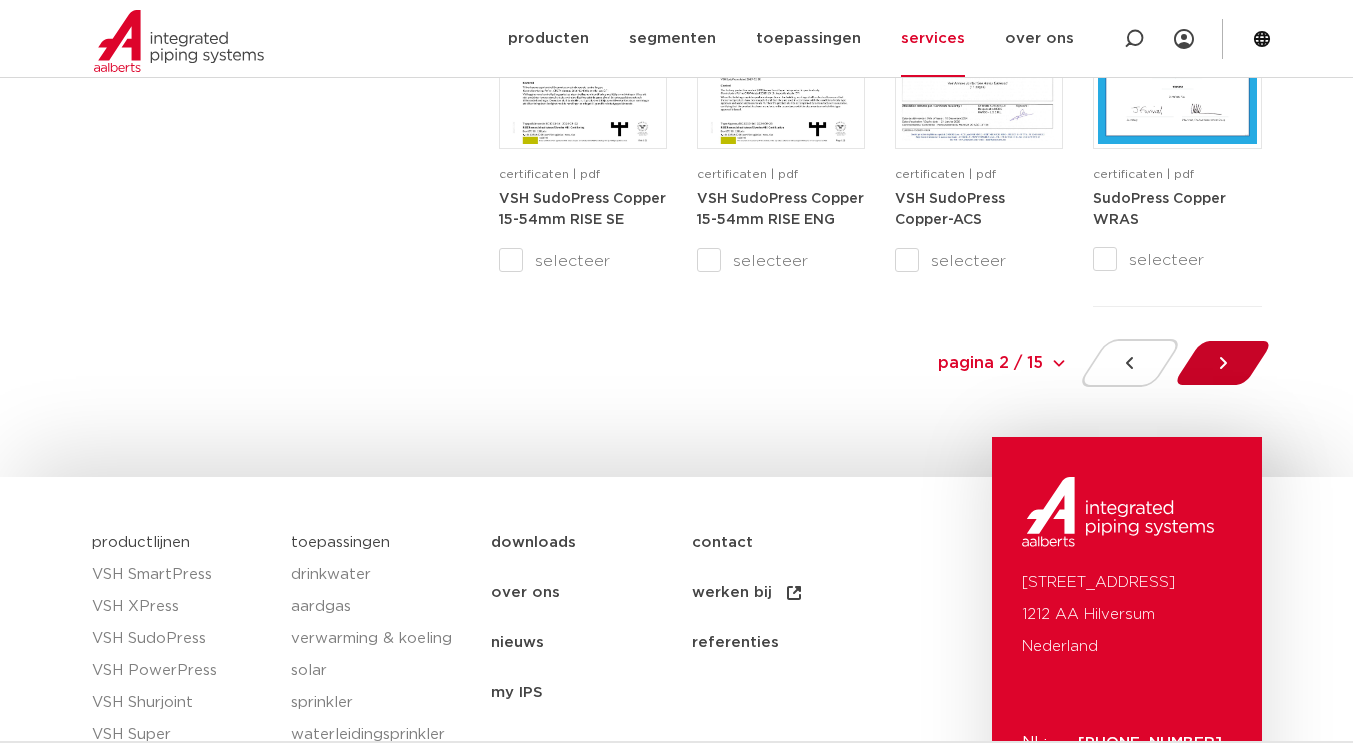 click at bounding box center (1222, 363) 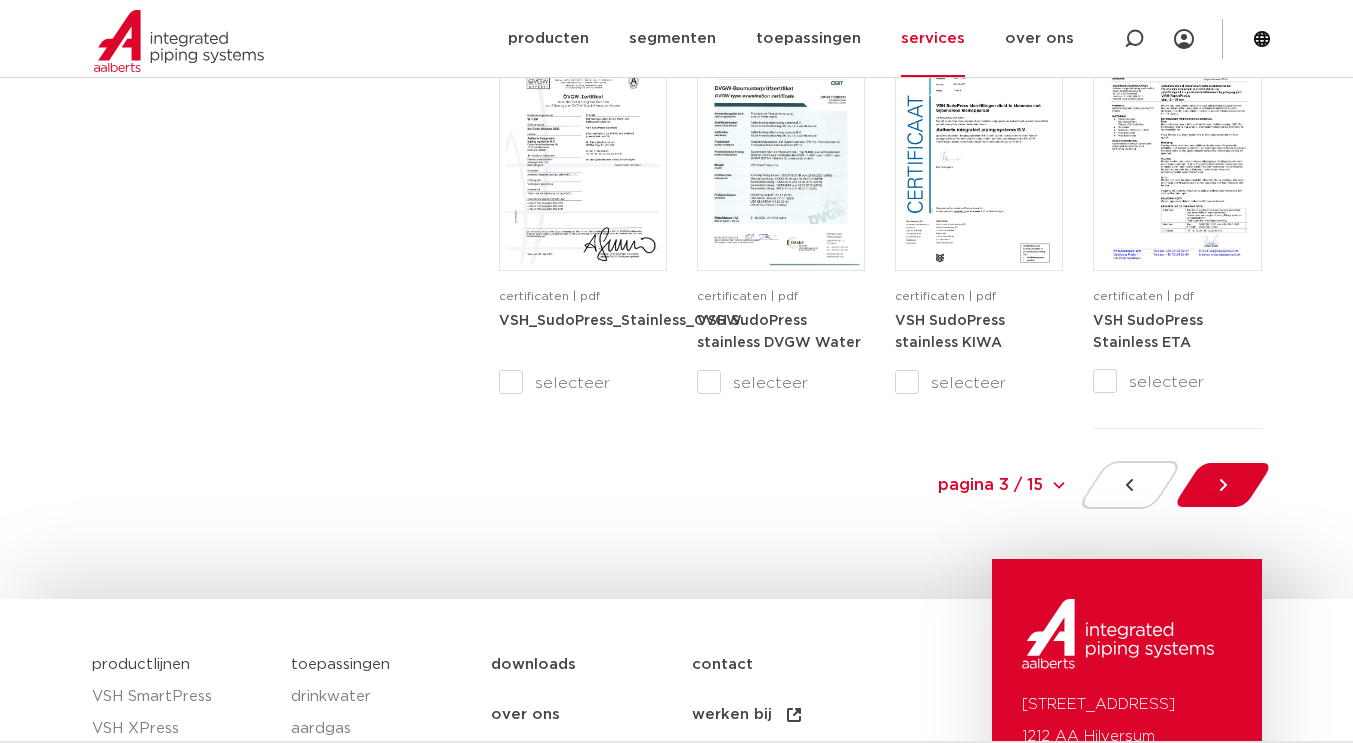 scroll, scrollTop: 2060, scrollLeft: 0, axis: vertical 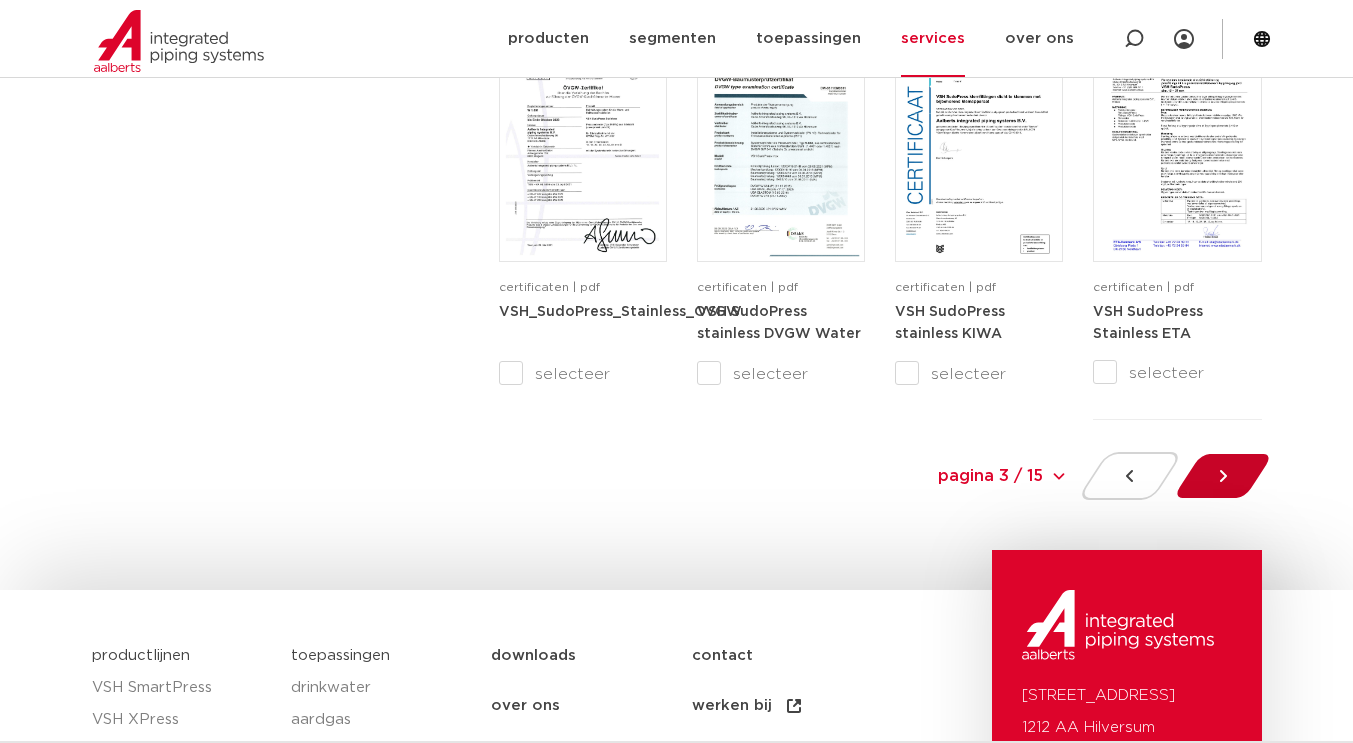 click 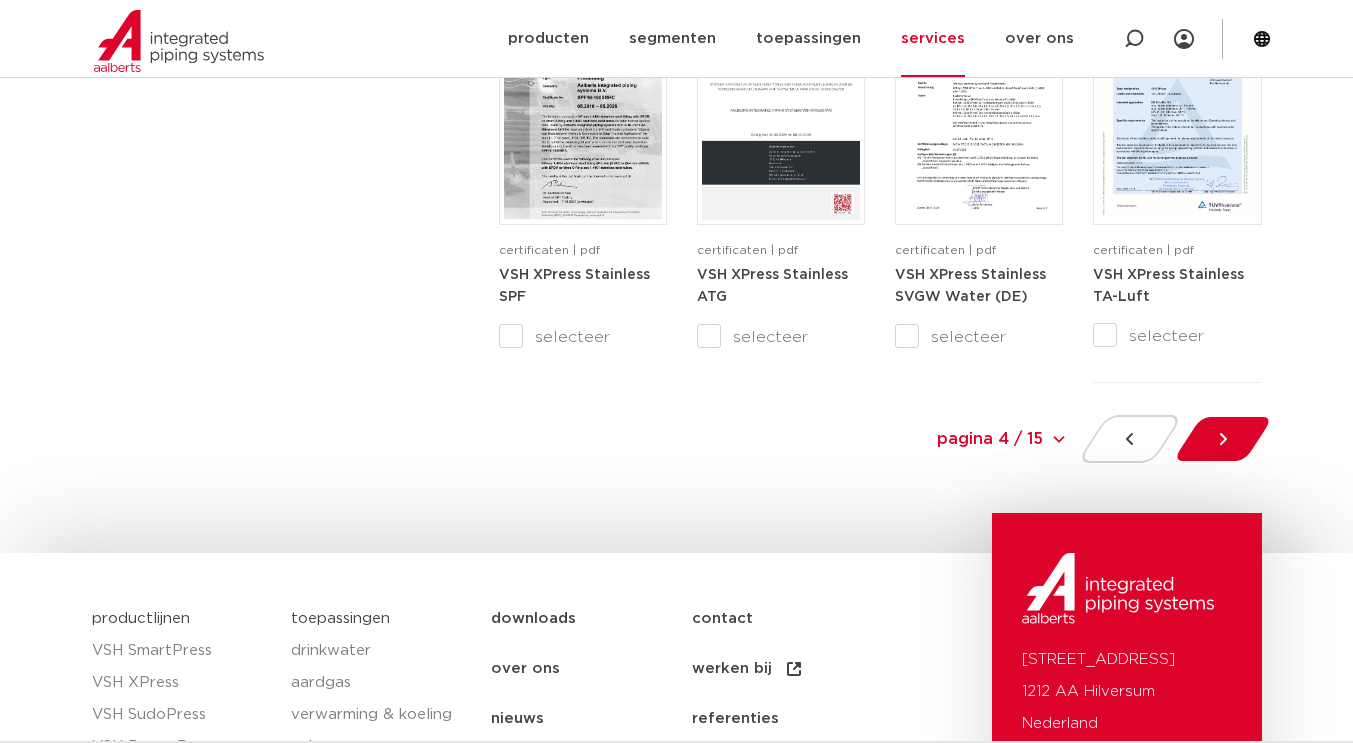 scroll, scrollTop: 2114, scrollLeft: 0, axis: vertical 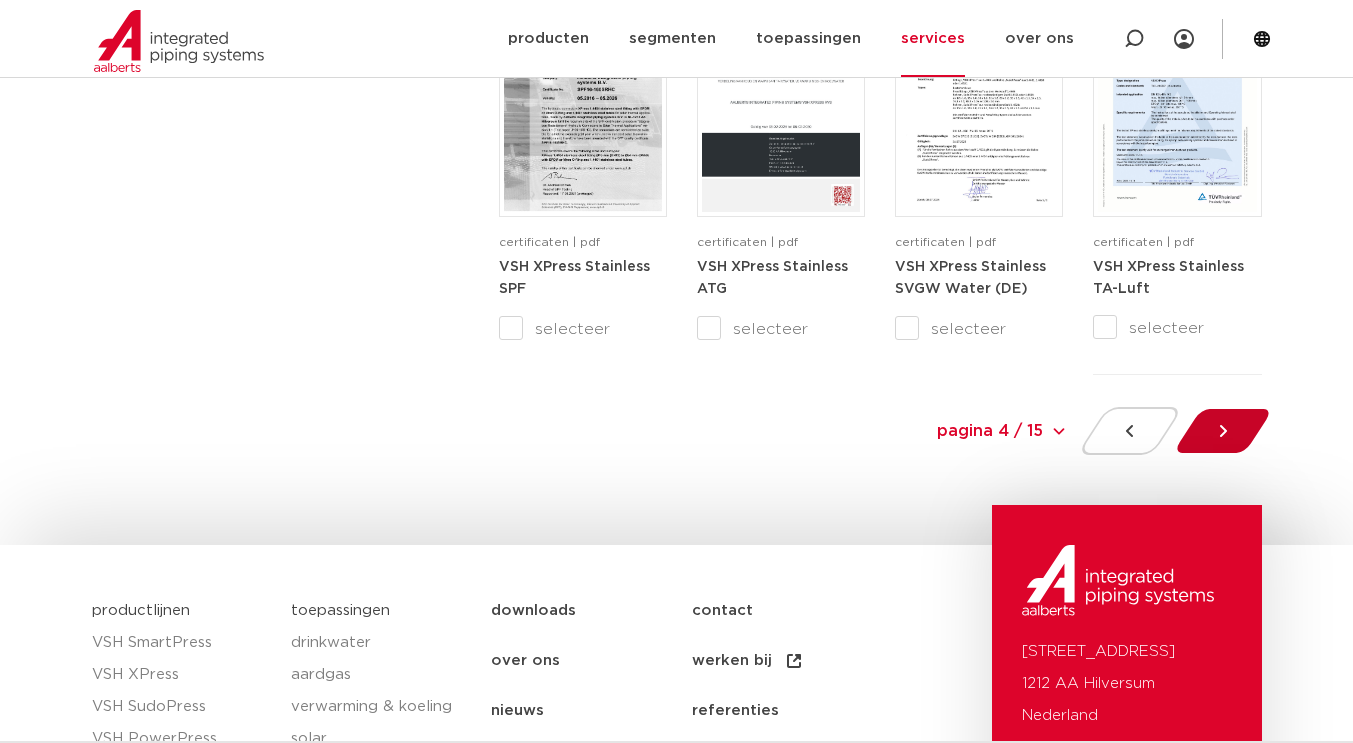 click at bounding box center (1222, 431) 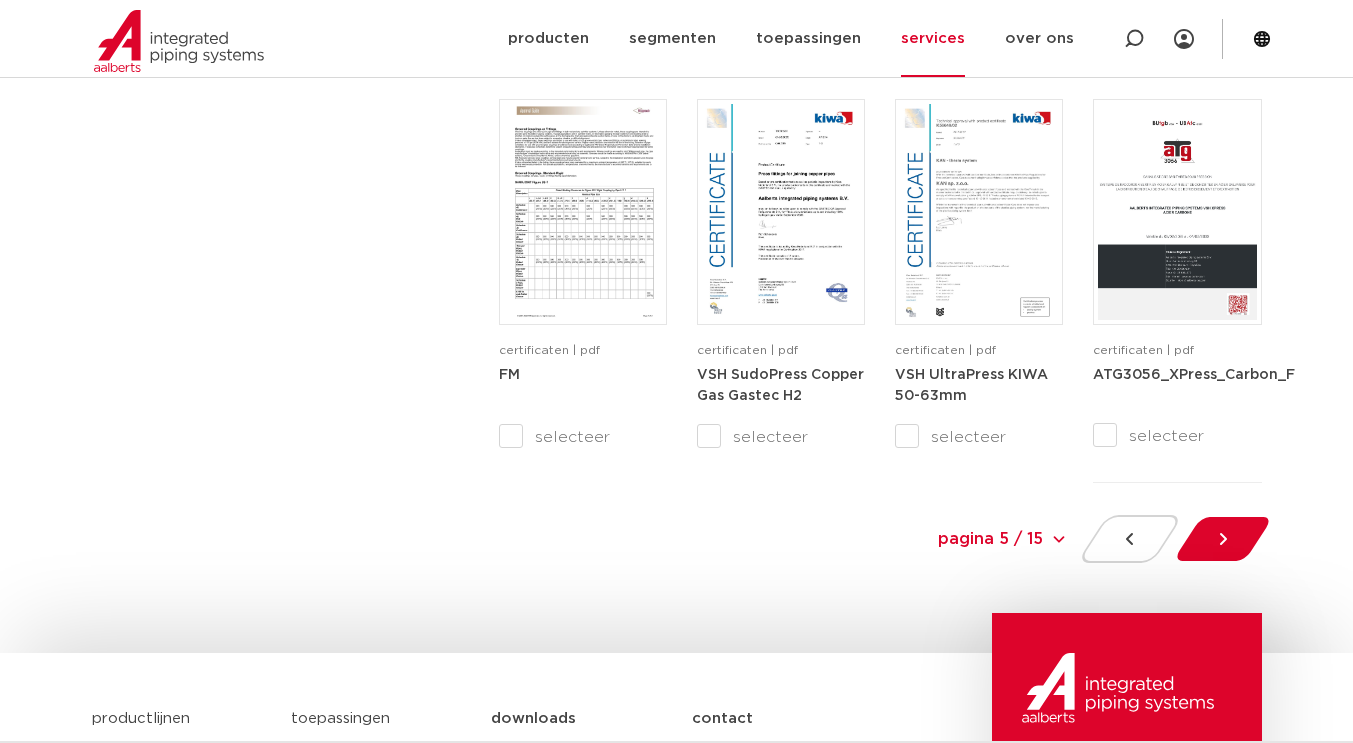 scroll, scrollTop: 1984, scrollLeft: 0, axis: vertical 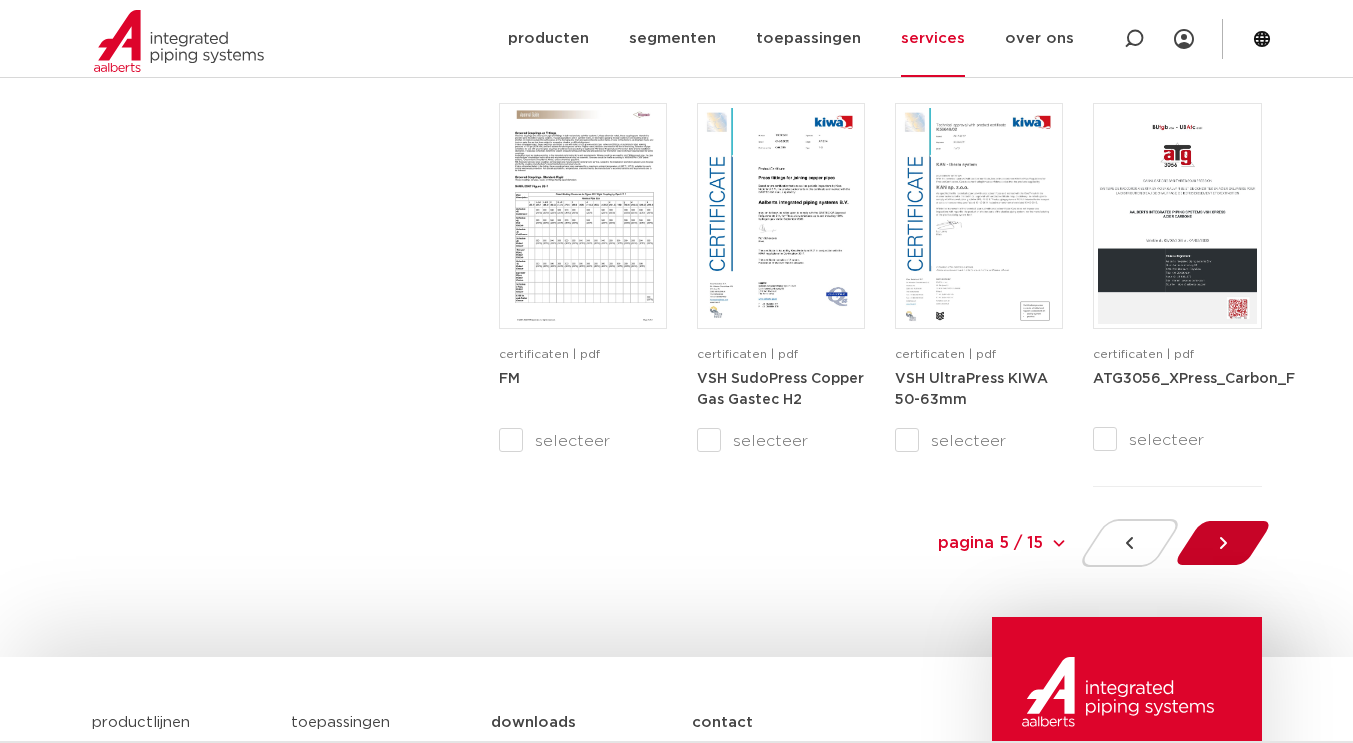click 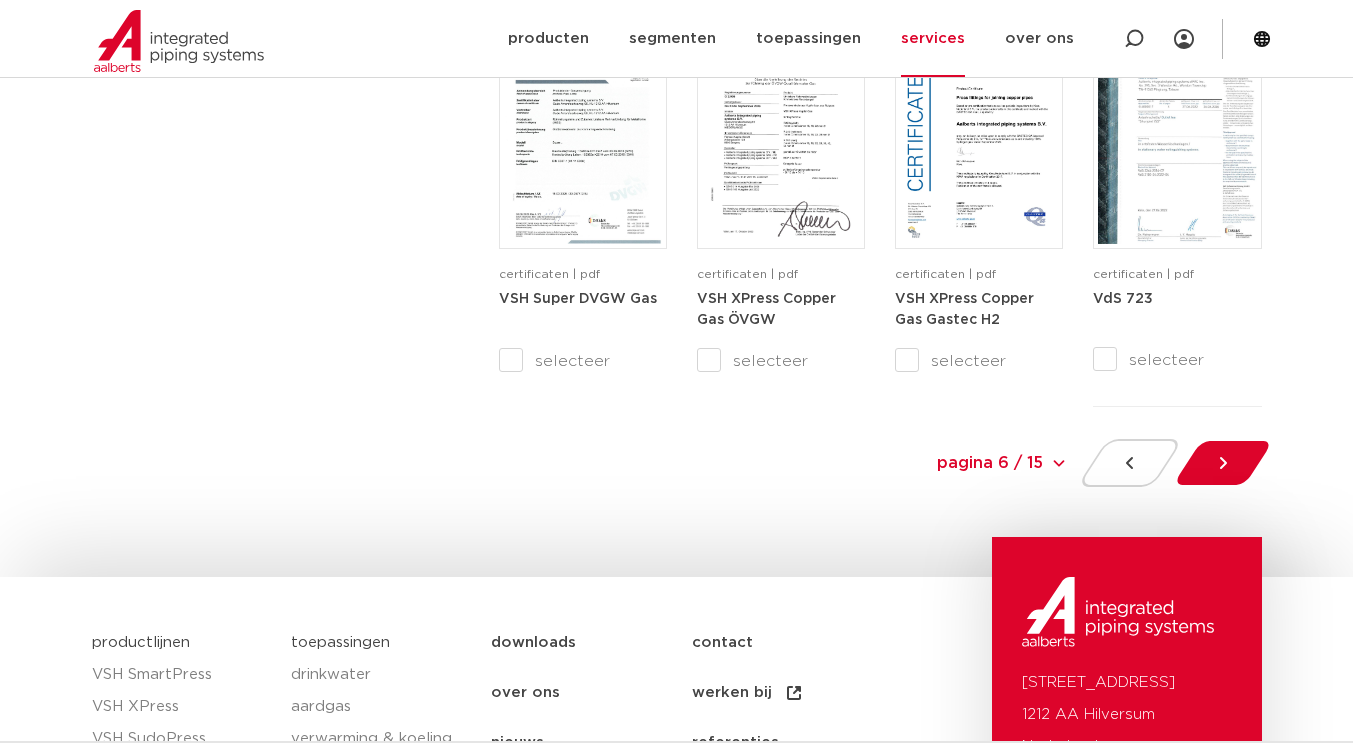 scroll, scrollTop: 2062, scrollLeft: 0, axis: vertical 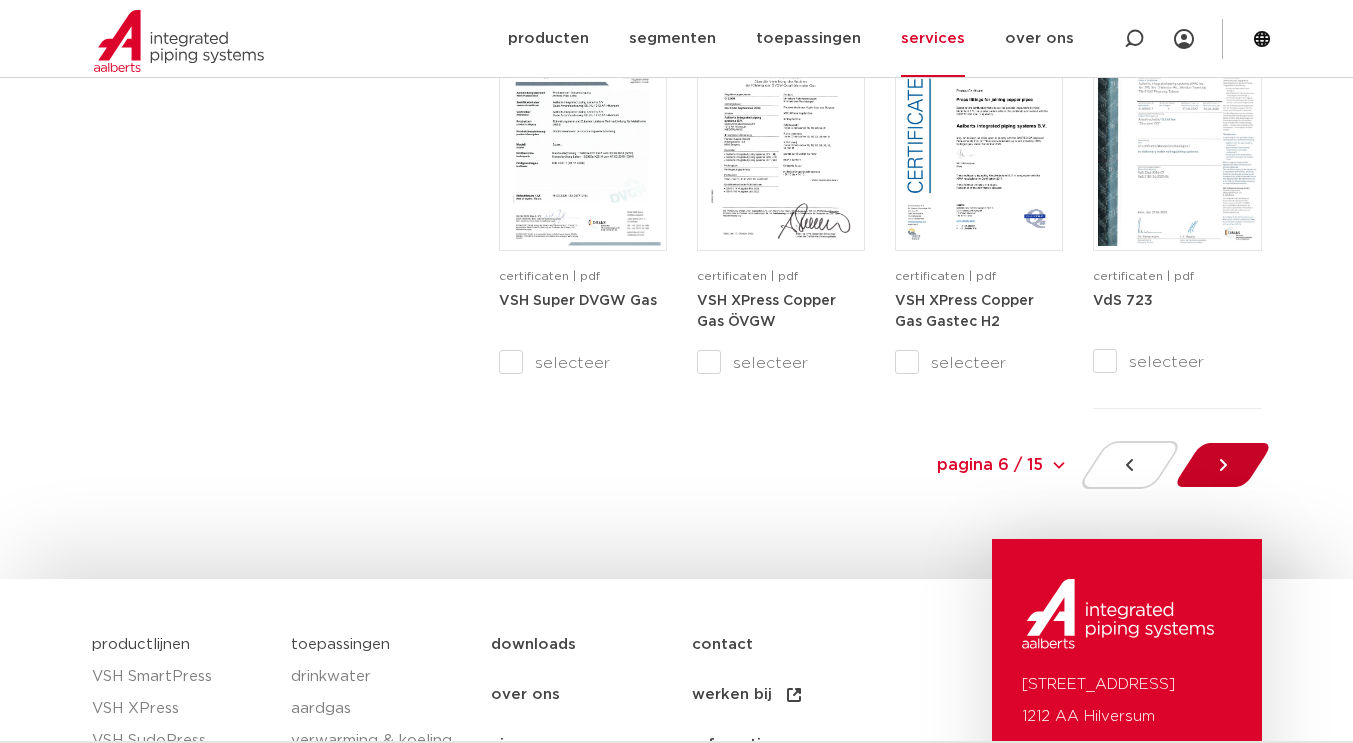 click 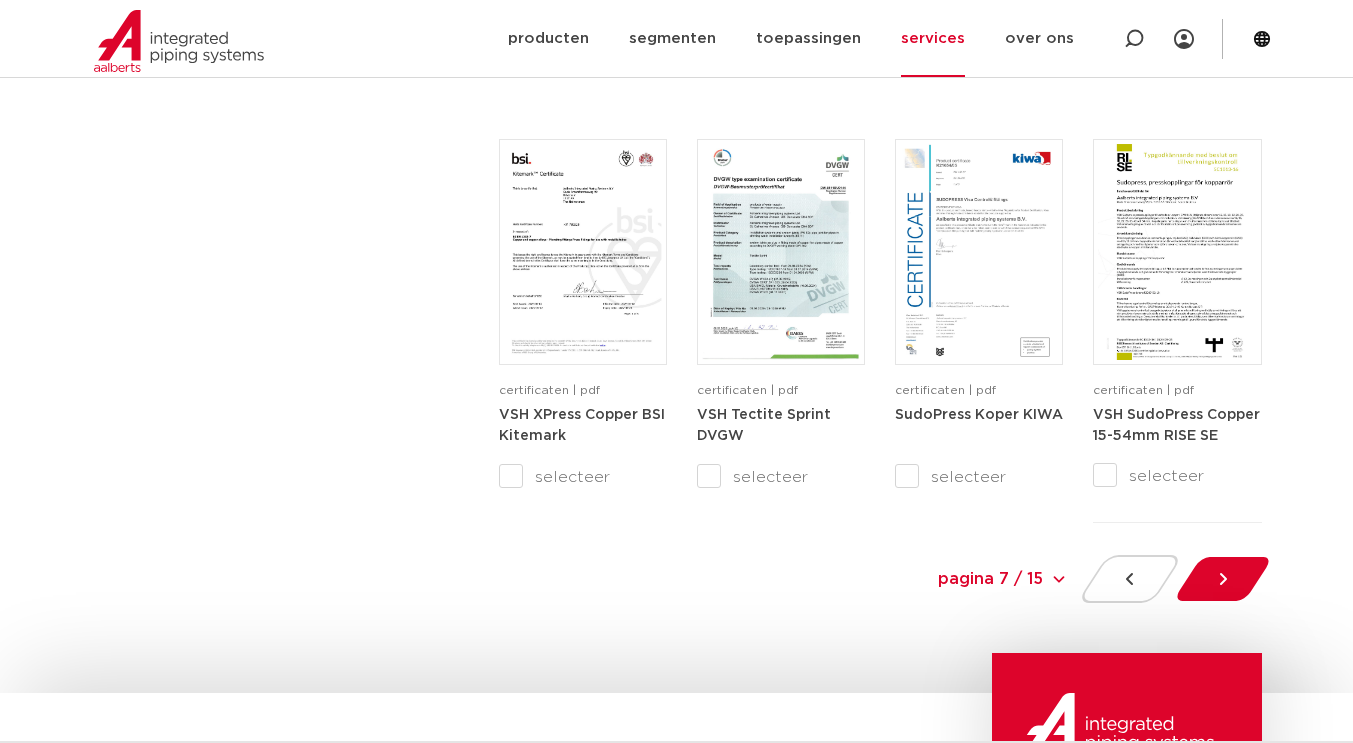 scroll, scrollTop: 1949, scrollLeft: 0, axis: vertical 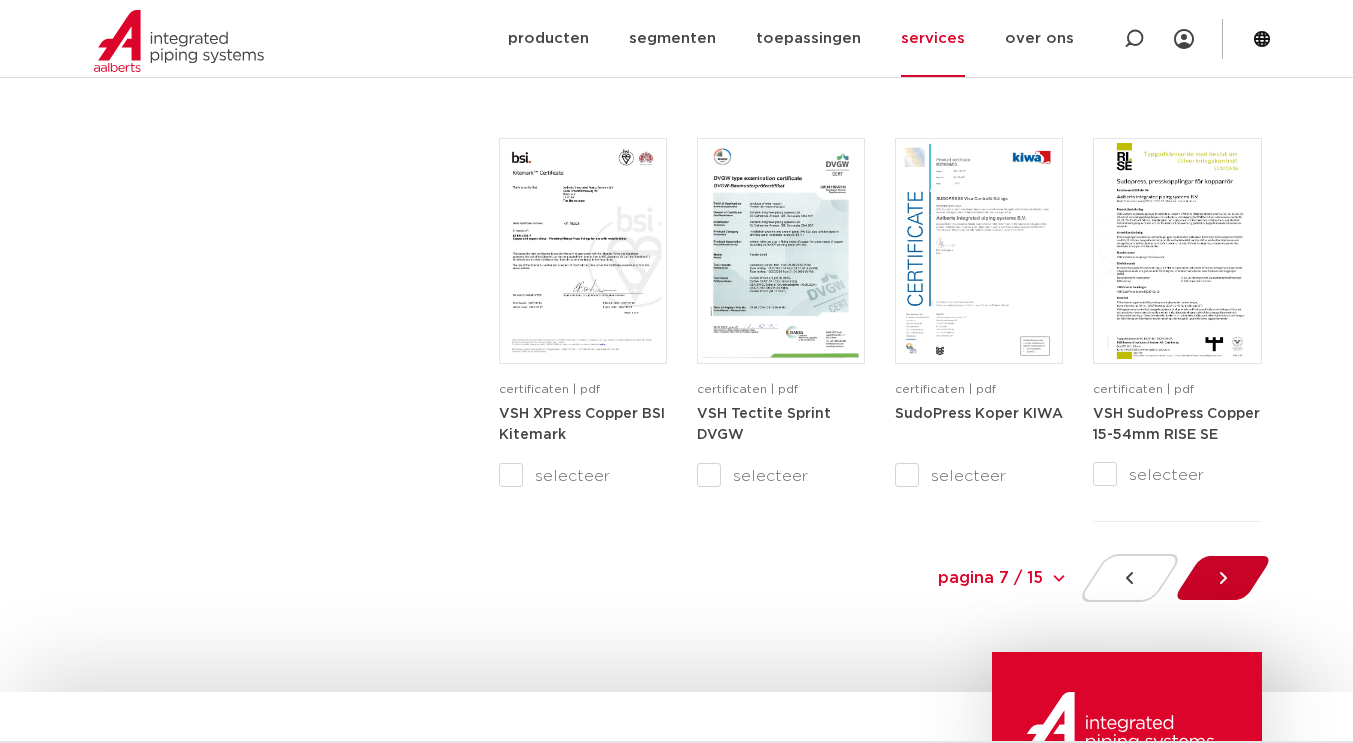 click 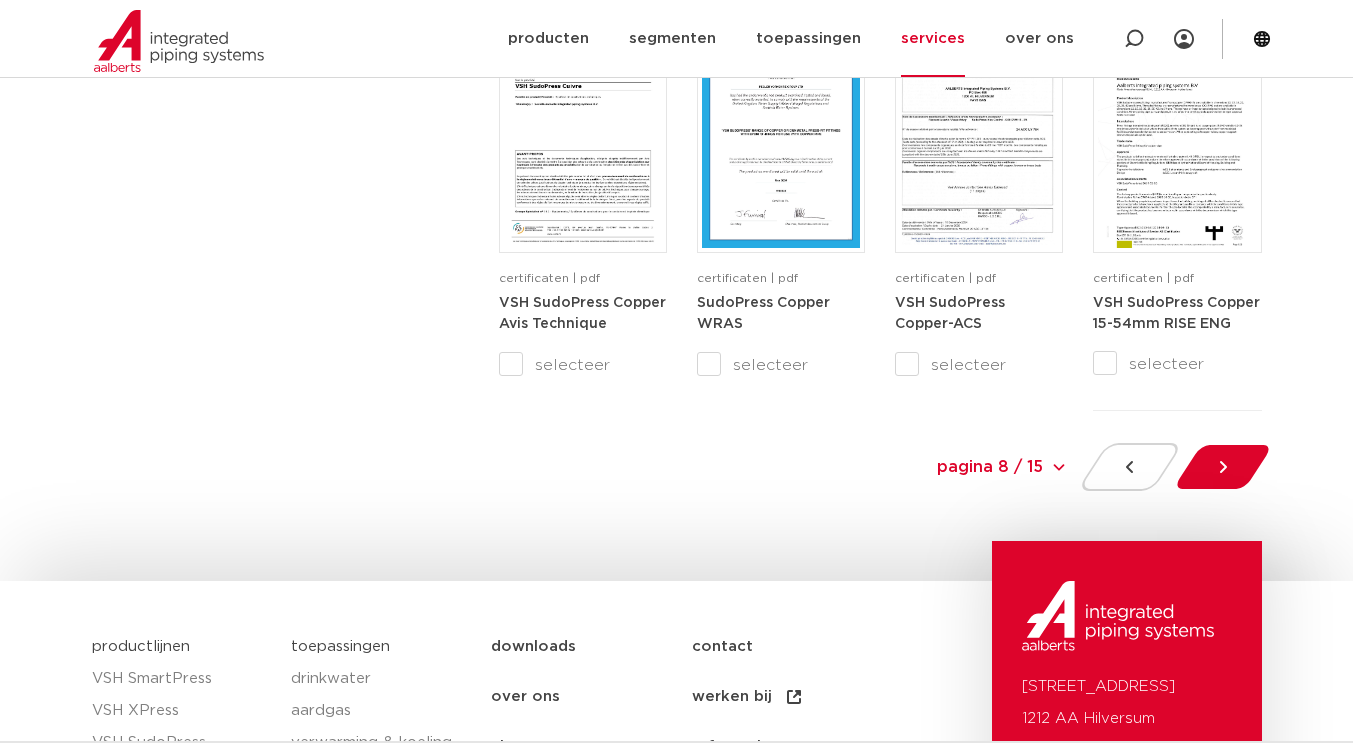 scroll, scrollTop: 2062, scrollLeft: 0, axis: vertical 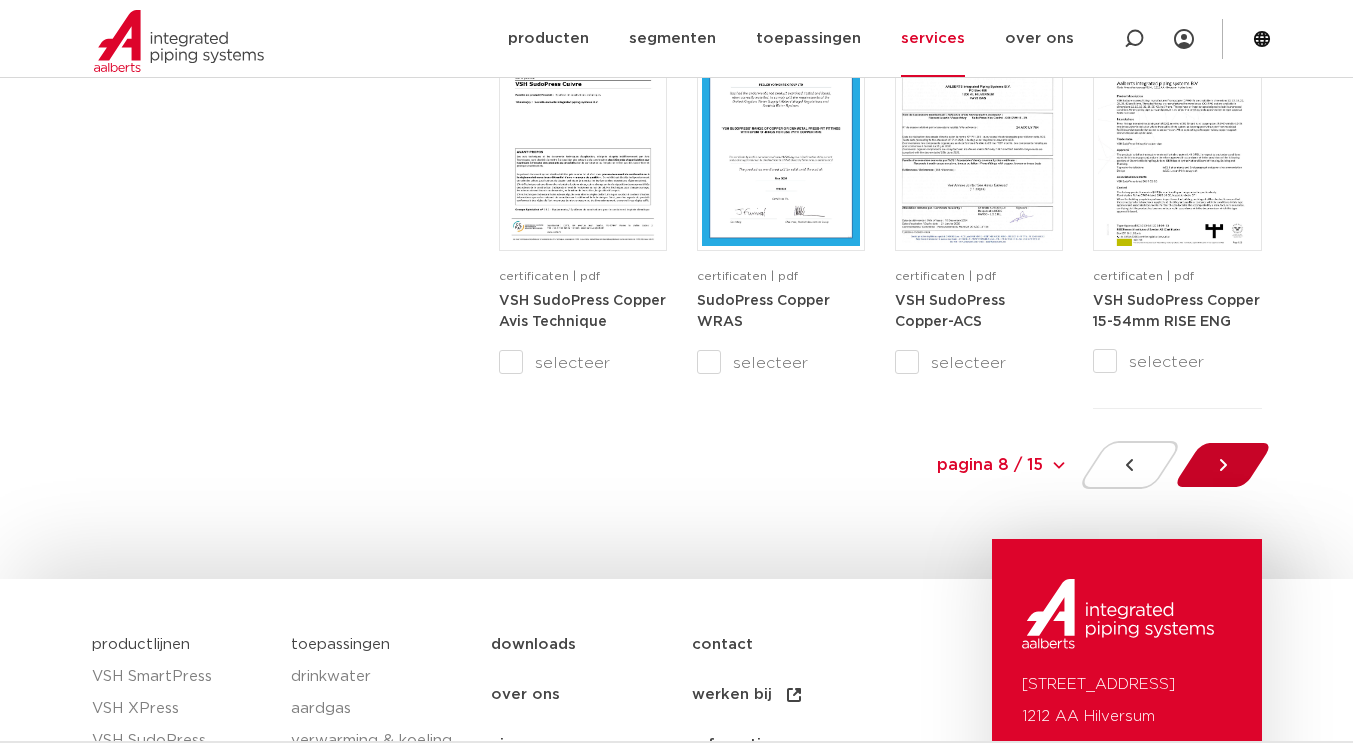 click 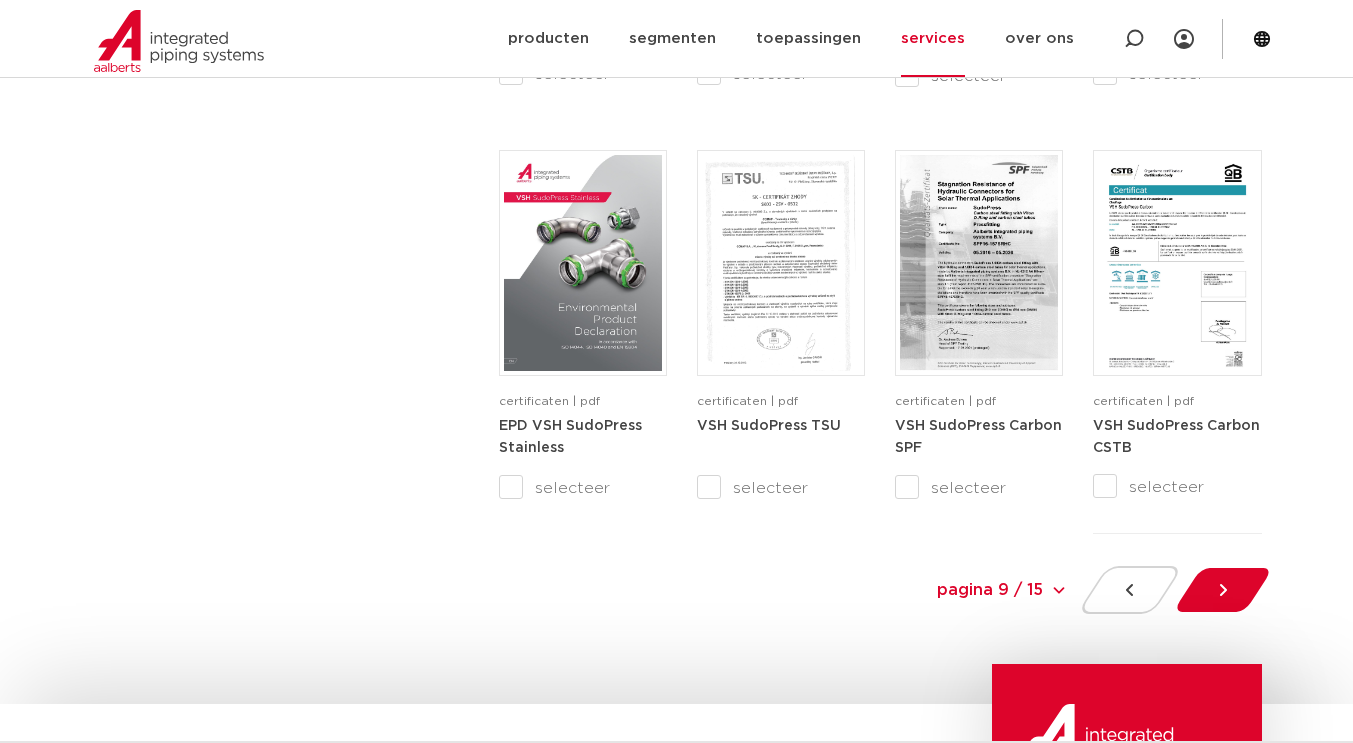 scroll, scrollTop: 1951, scrollLeft: 0, axis: vertical 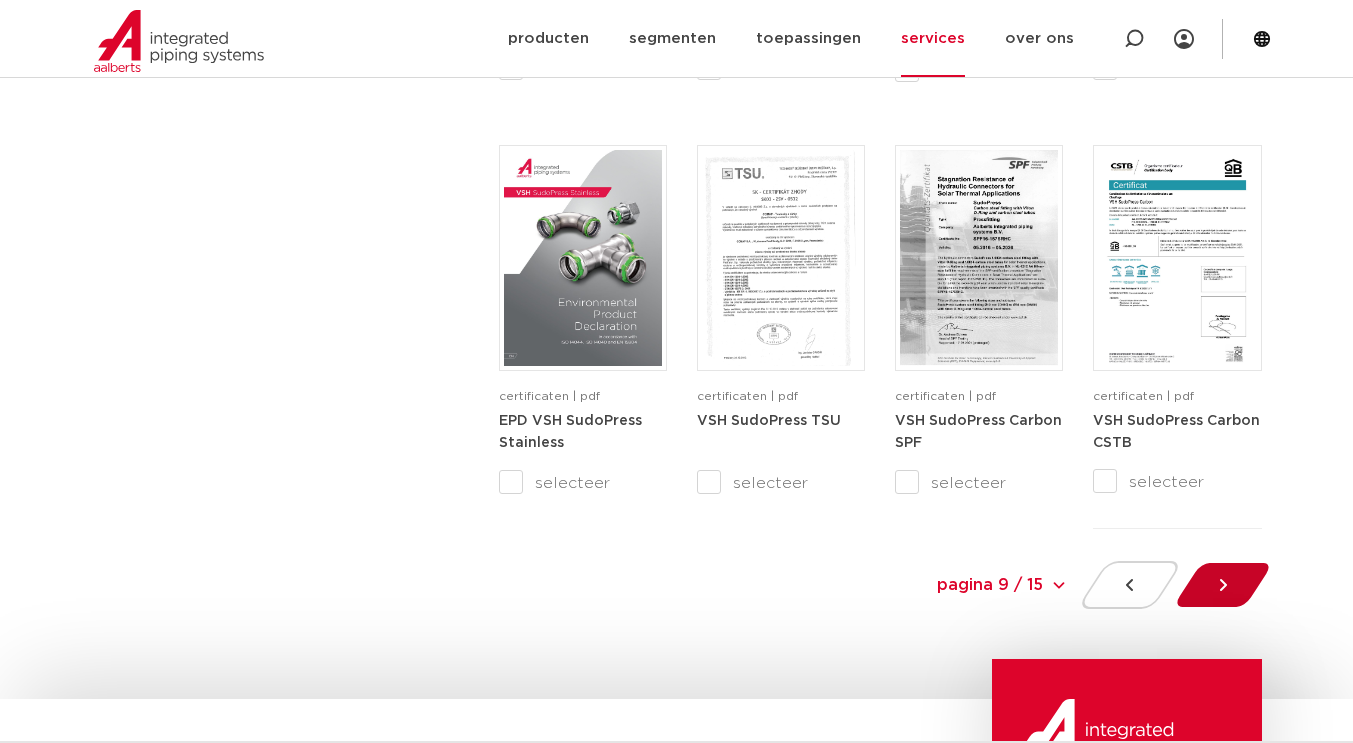 click at bounding box center (1222, 585) 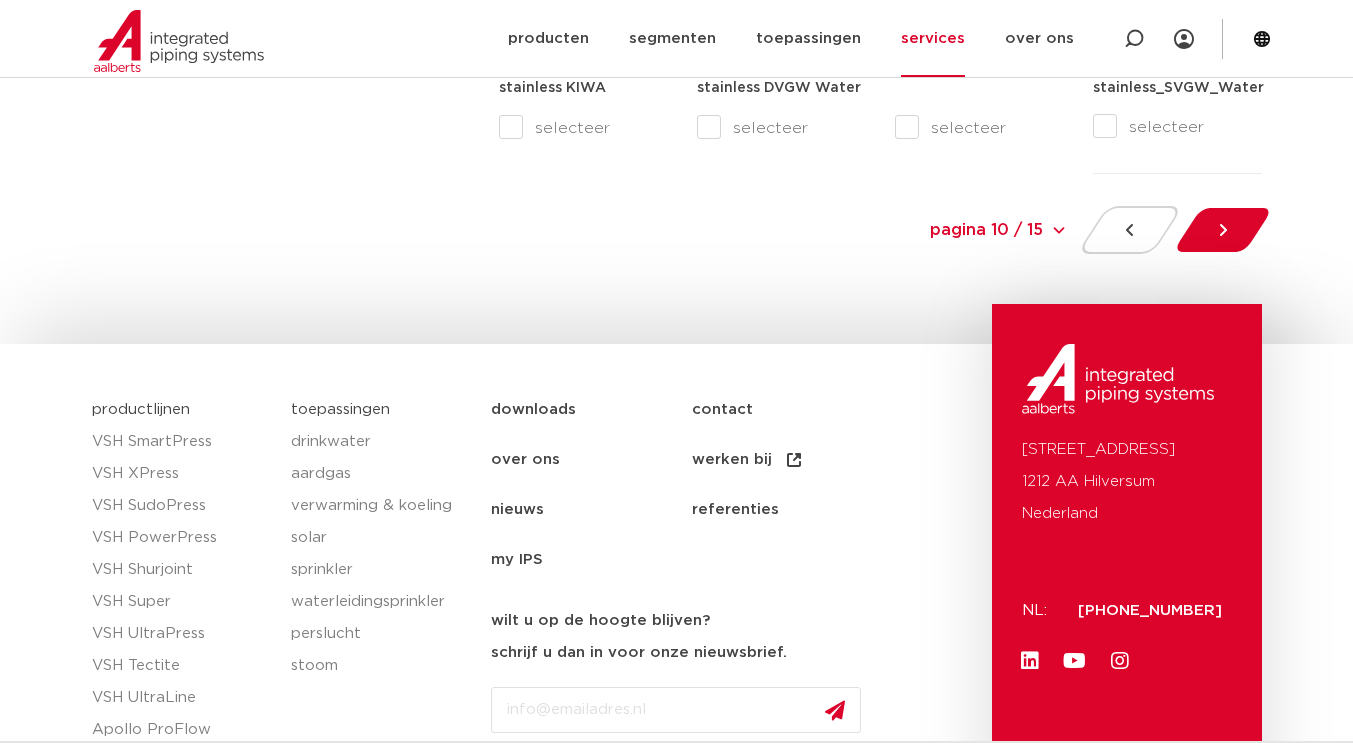 scroll, scrollTop: 2305, scrollLeft: 0, axis: vertical 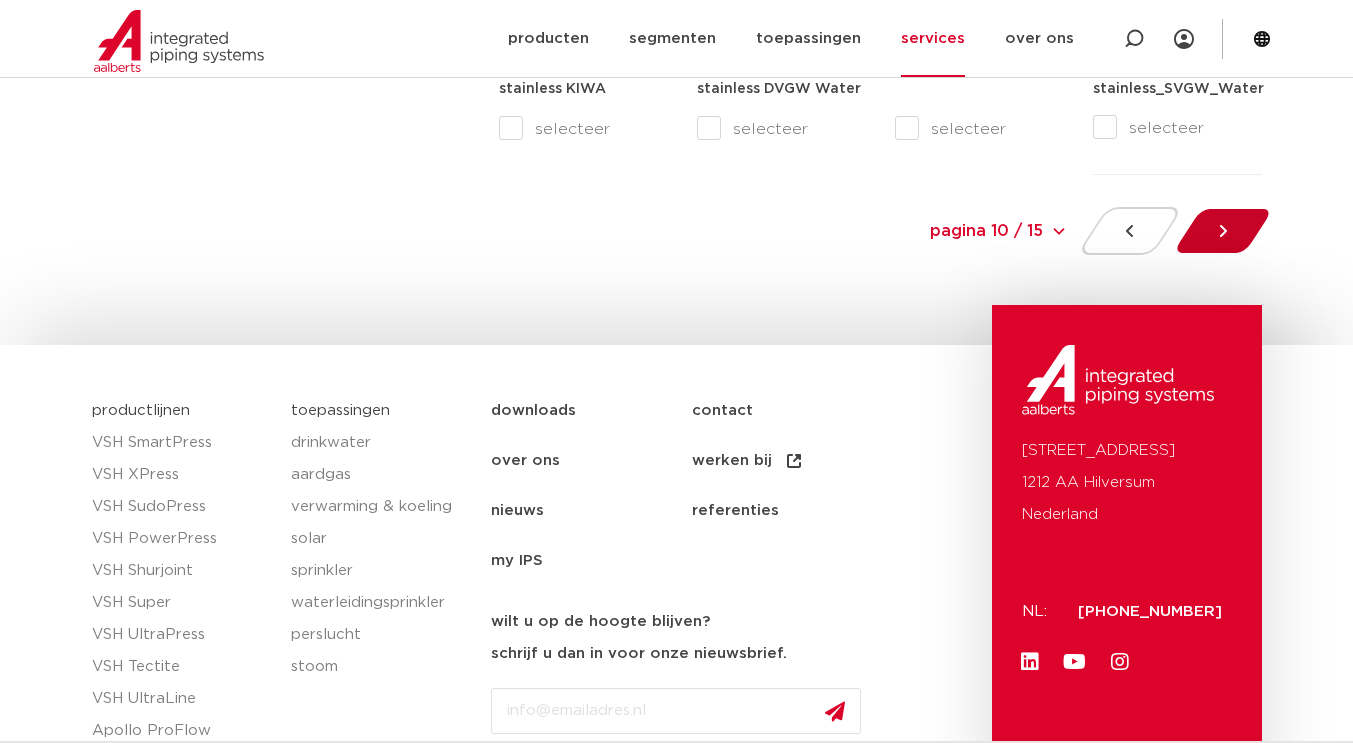 click 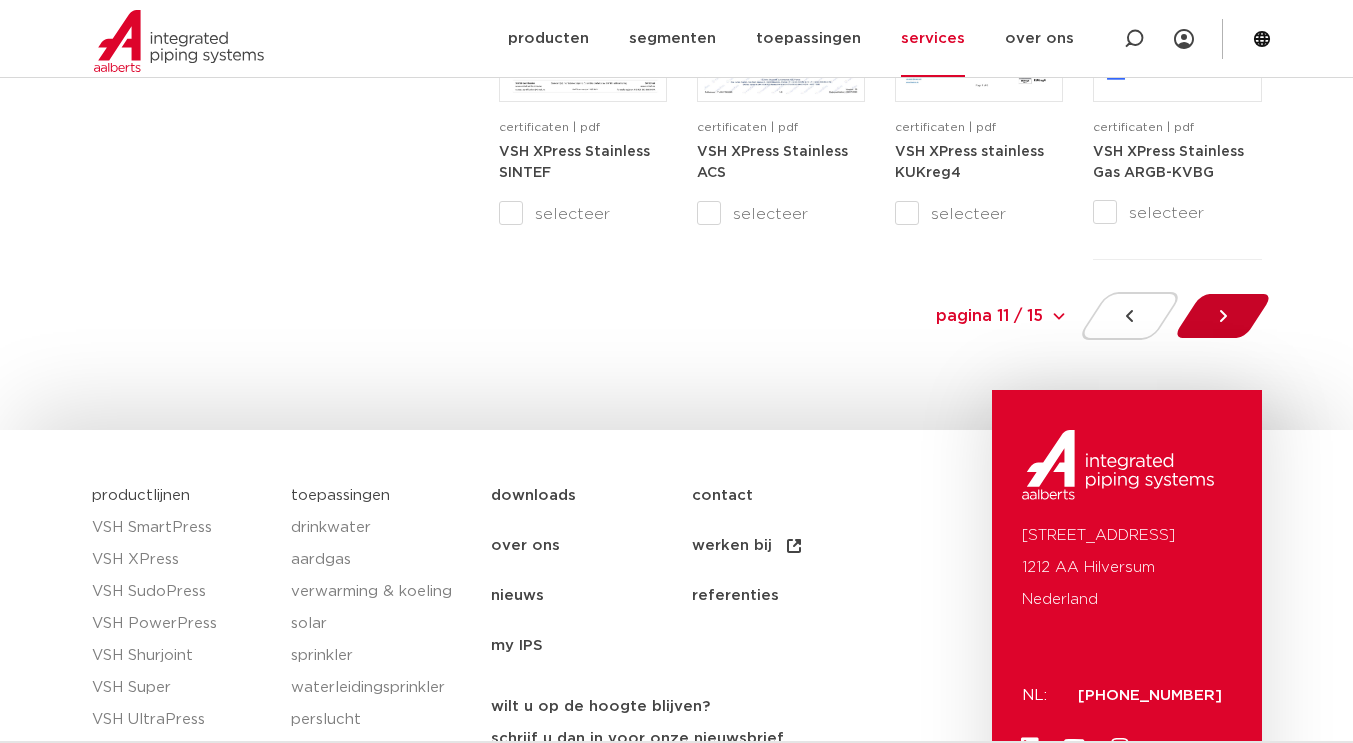 scroll, scrollTop: 2215, scrollLeft: 0, axis: vertical 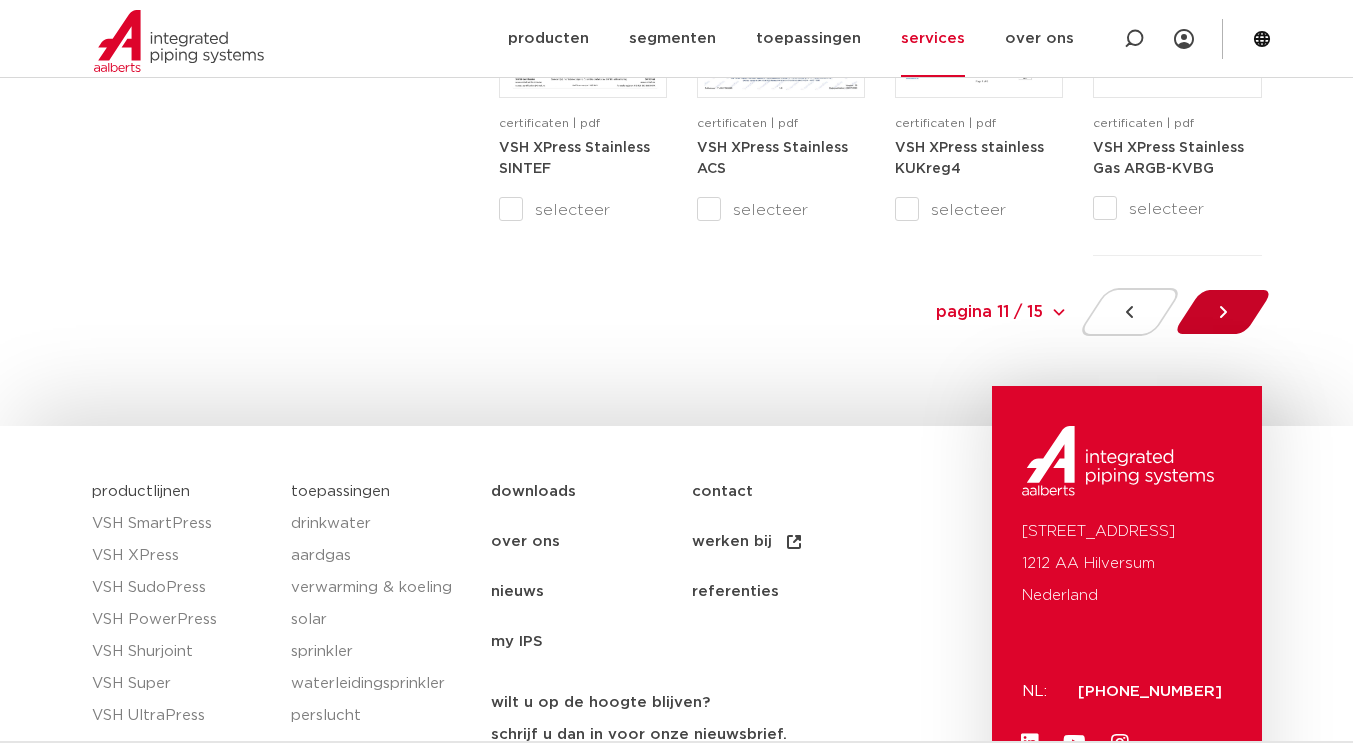 click 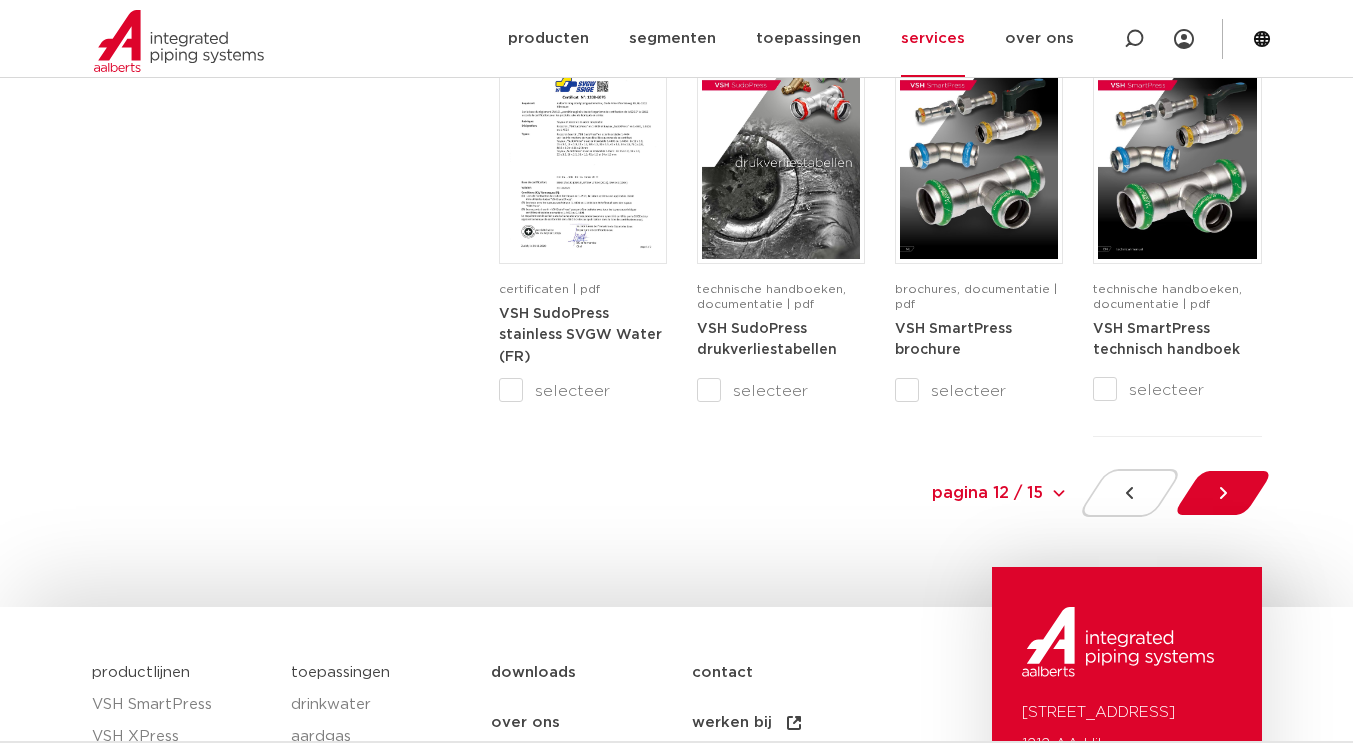 scroll, scrollTop: 2060, scrollLeft: 0, axis: vertical 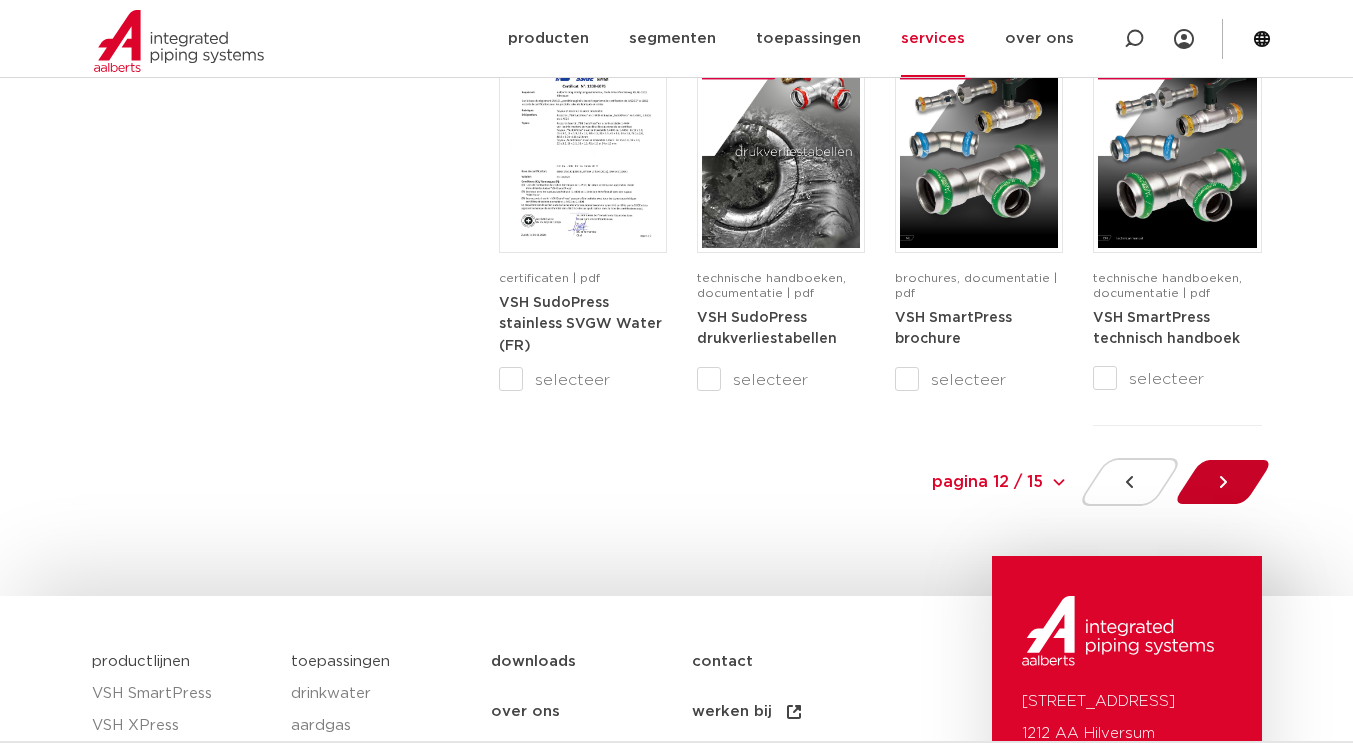 click at bounding box center [1222, 482] 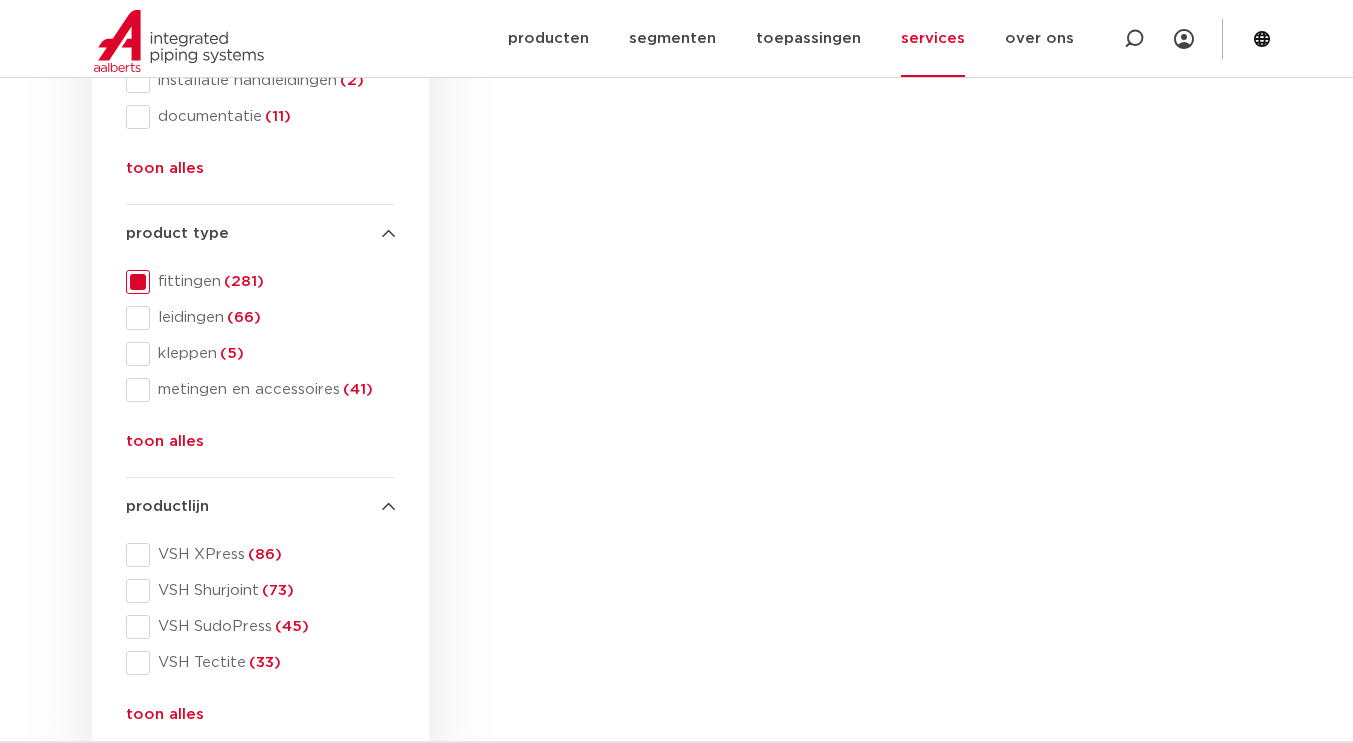 scroll, scrollTop: 435, scrollLeft: 0, axis: vertical 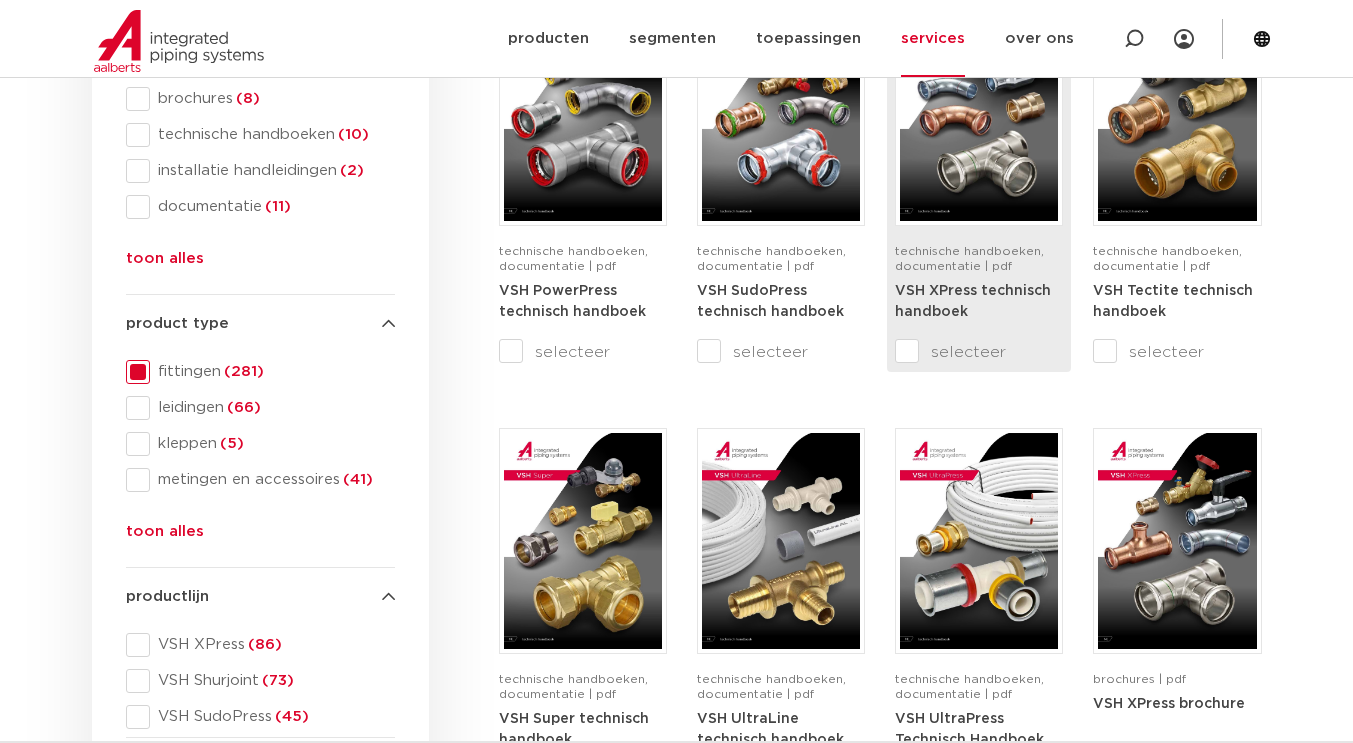click at bounding box center [979, 113] 